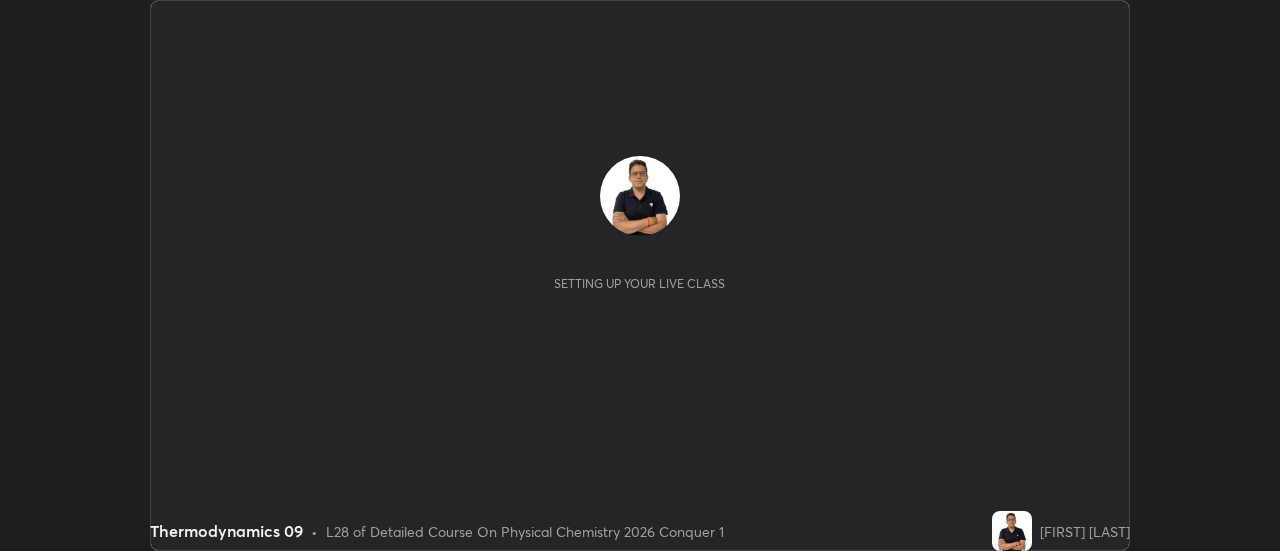 scroll, scrollTop: 0, scrollLeft: 0, axis: both 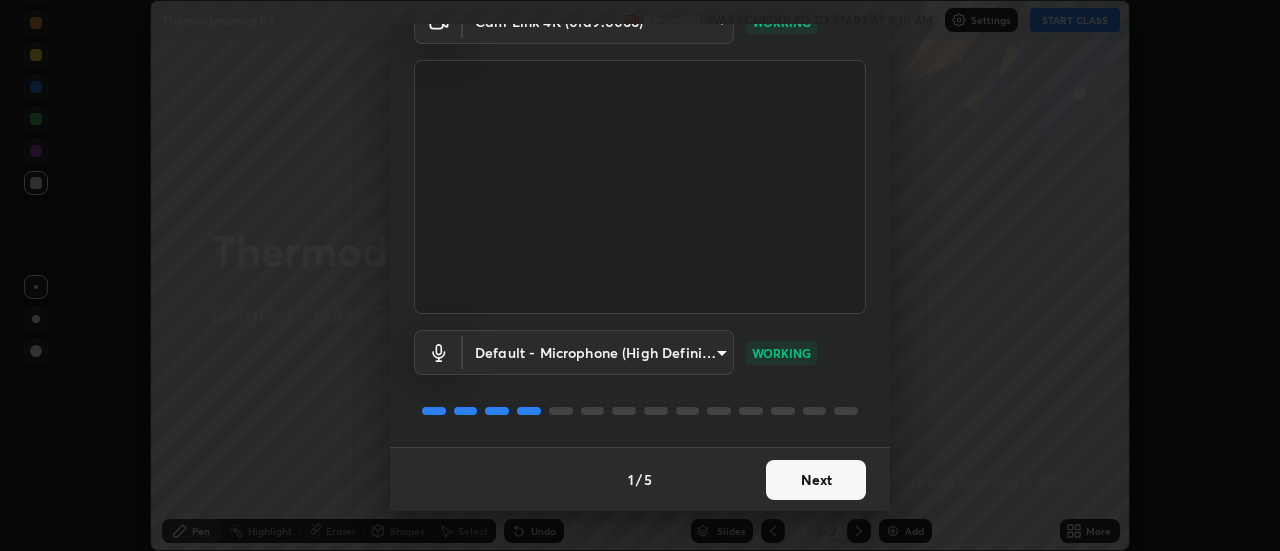 click on "Next" at bounding box center (816, 480) 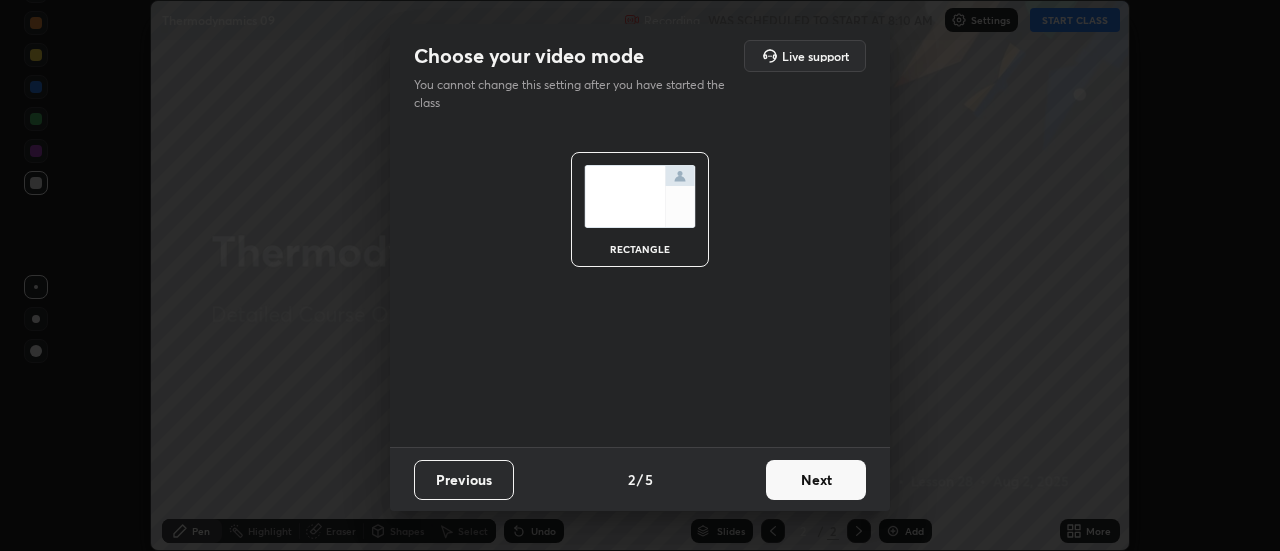 scroll, scrollTop: 0, scrollLeft: 0, axis: both 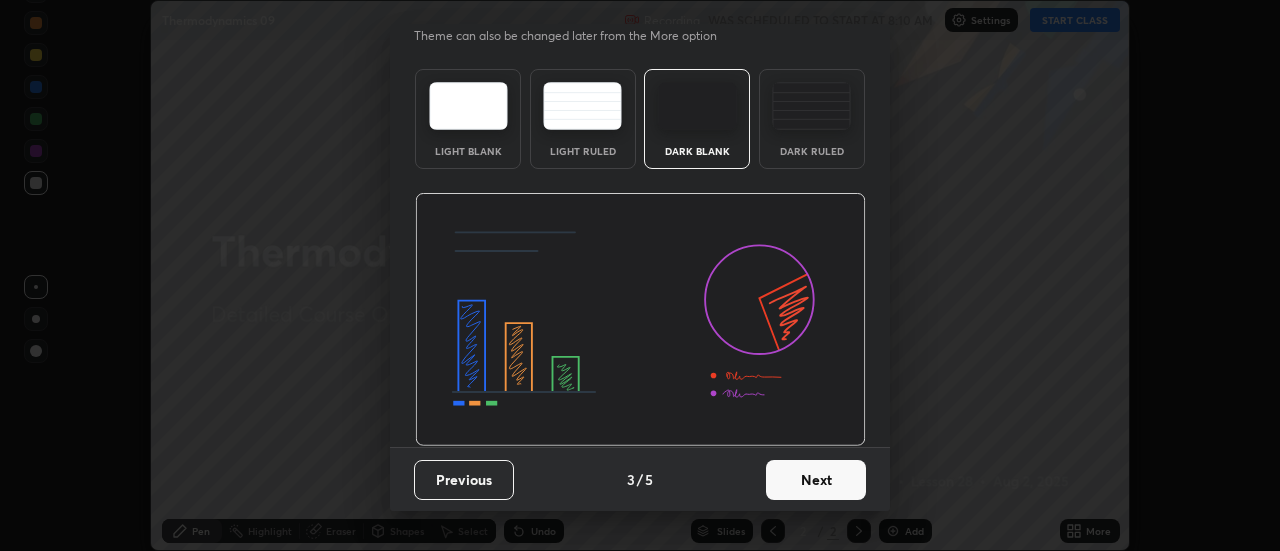 click on "Next" at bounding box center [816, 480] 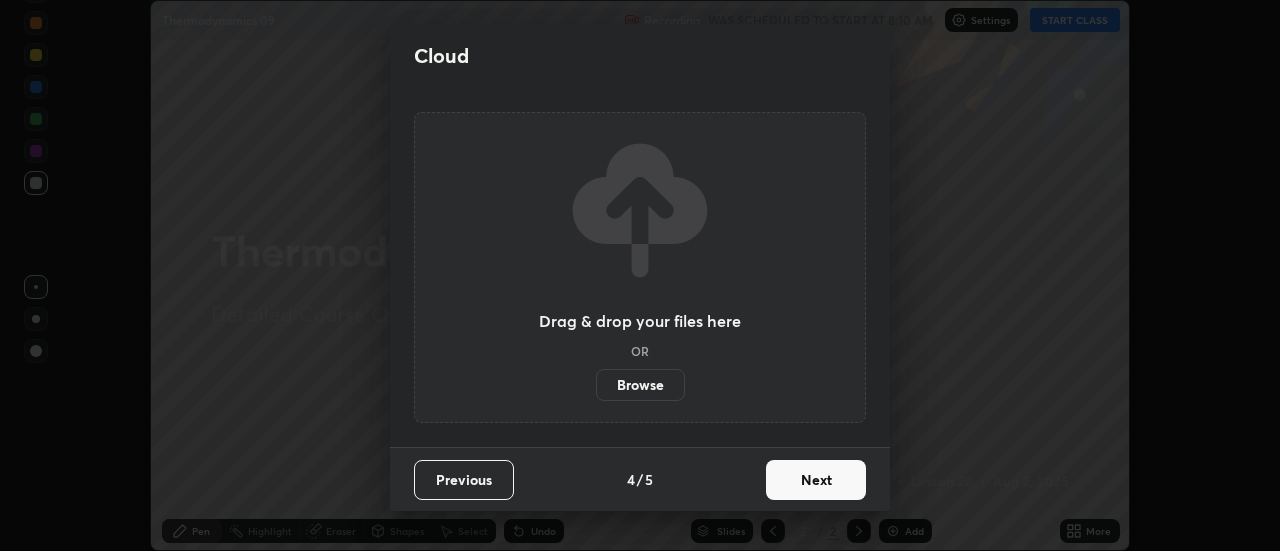 scroll, scrollTop: 0, scrollLeft: 0, axis: both 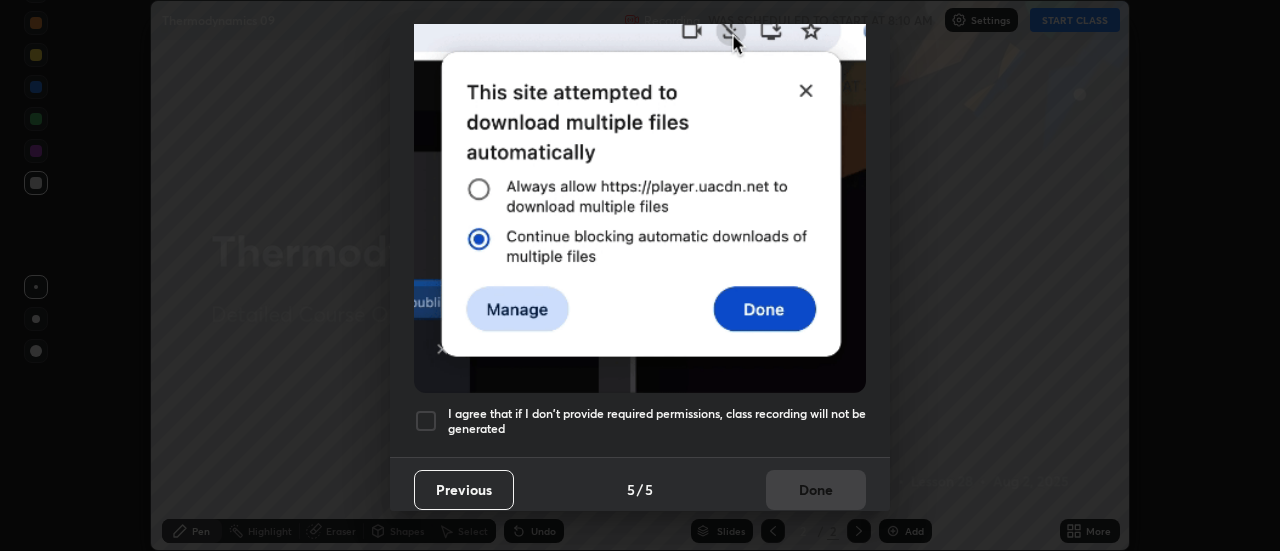click at bounding box center [426, 421] 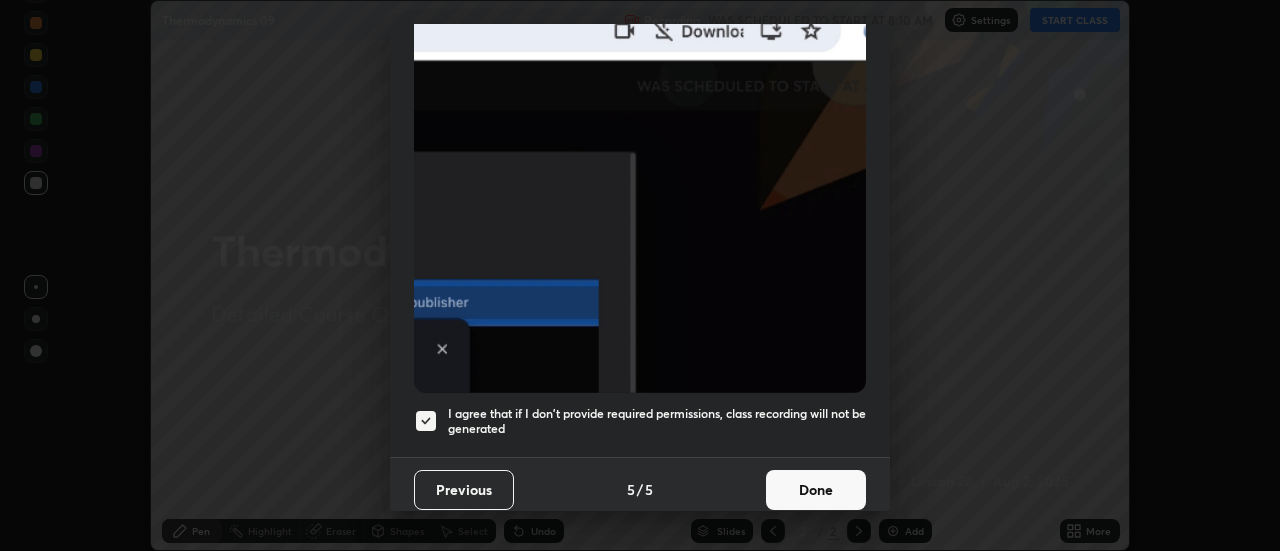 click on "Done" at bounding box center (816, 490) 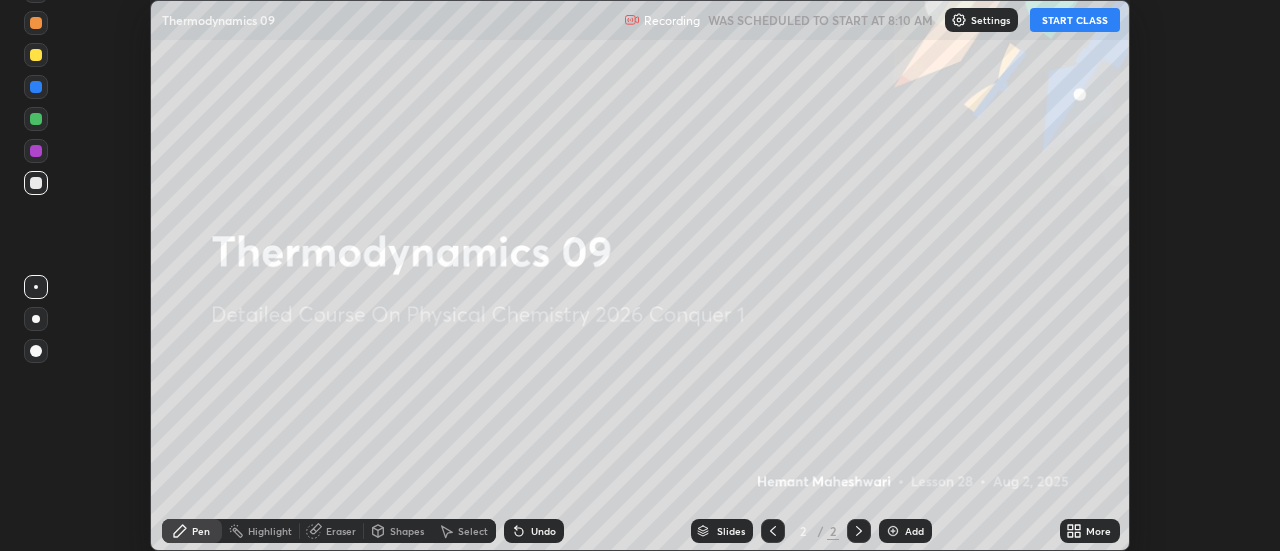 click on "START CLASS" at bounding box center (1075, 20) 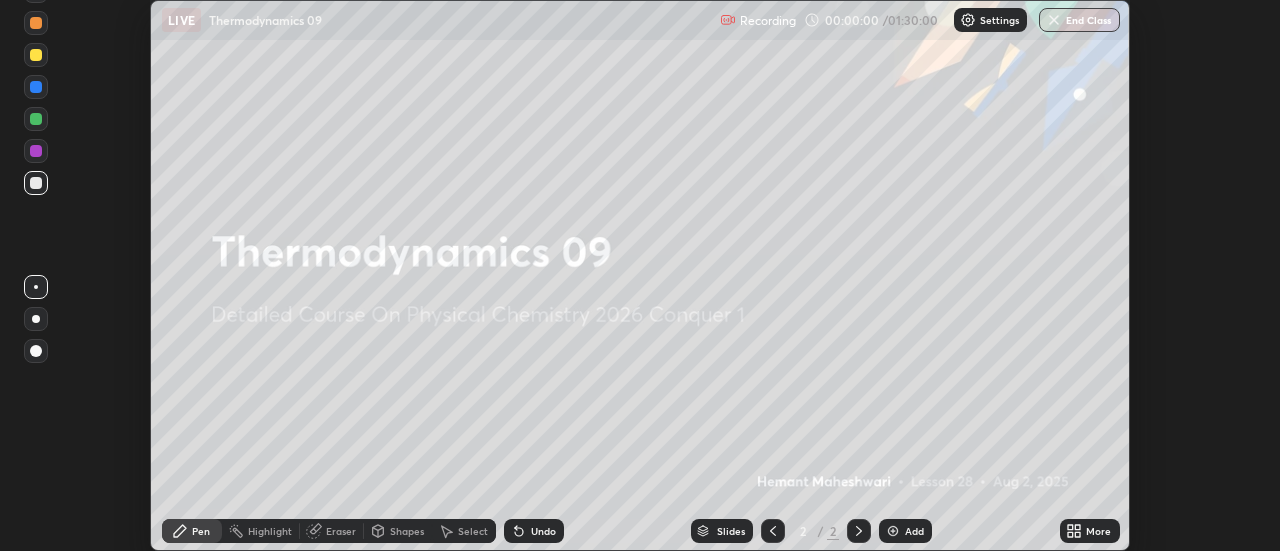 click on "Add" at bounding box center (914, 531) 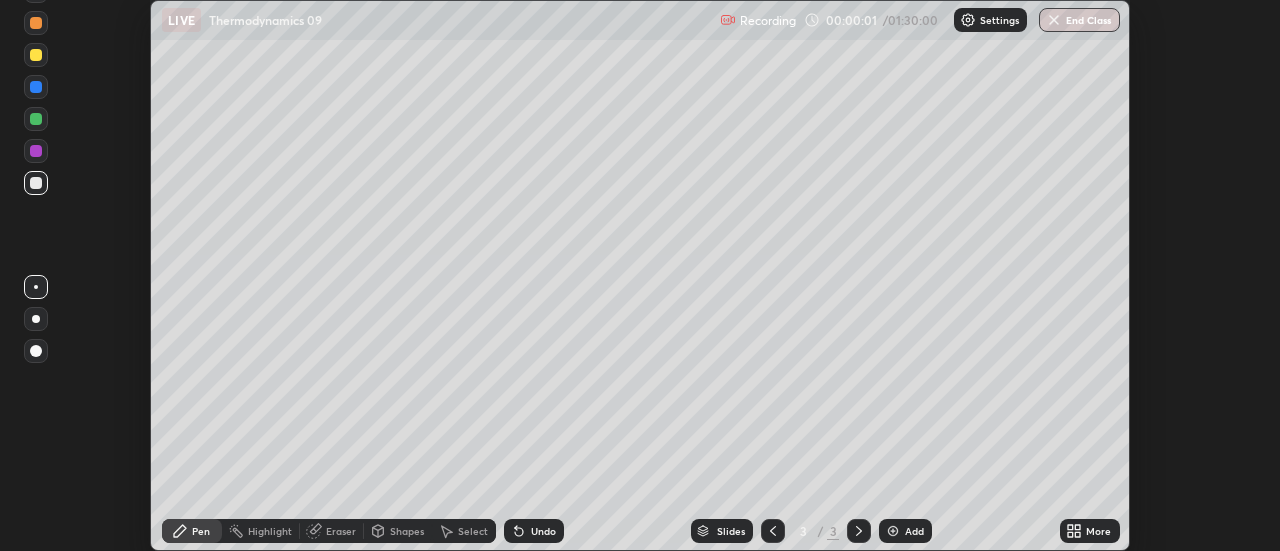 click 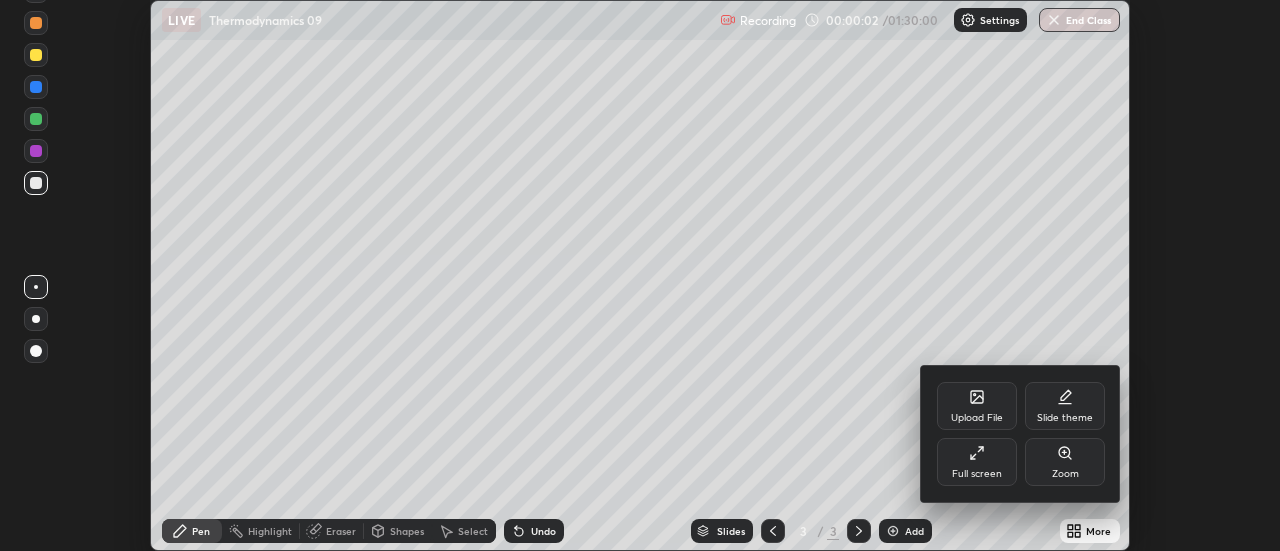 click on "Full screen" at bounding box center [977, 474] 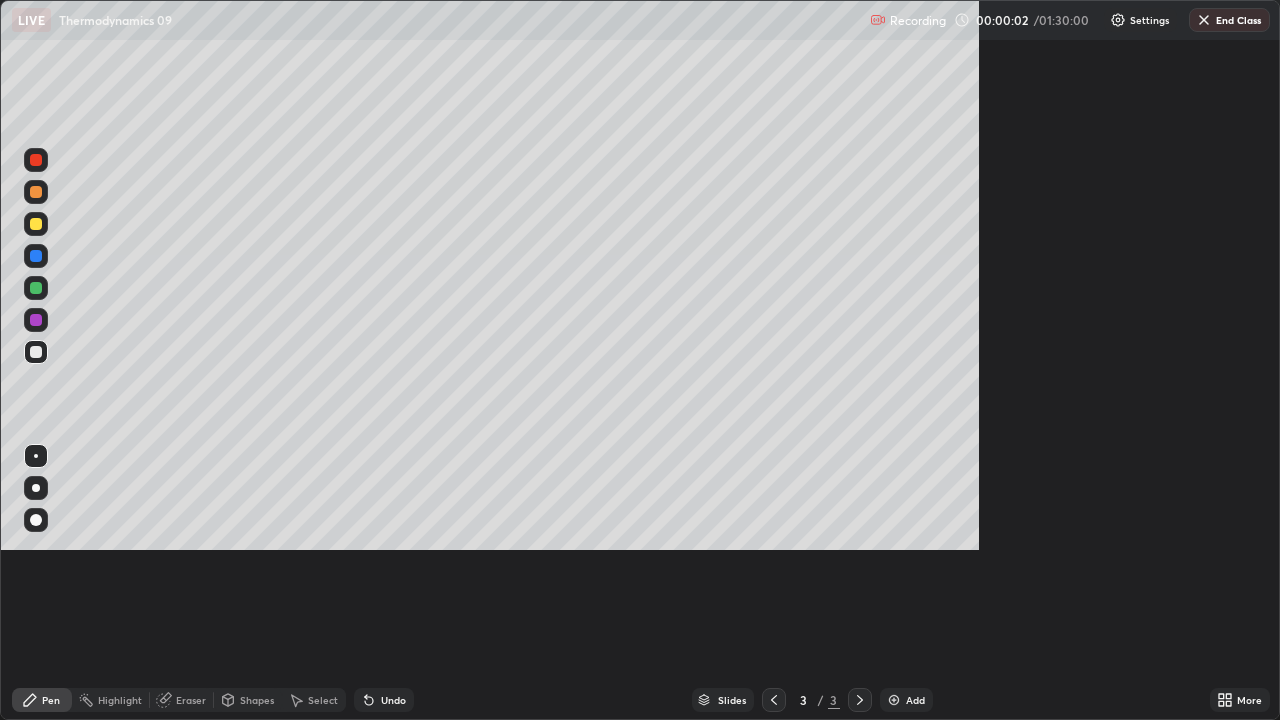 scroll, scrollTop: 99280, scrollLeft: 98720, axis: both 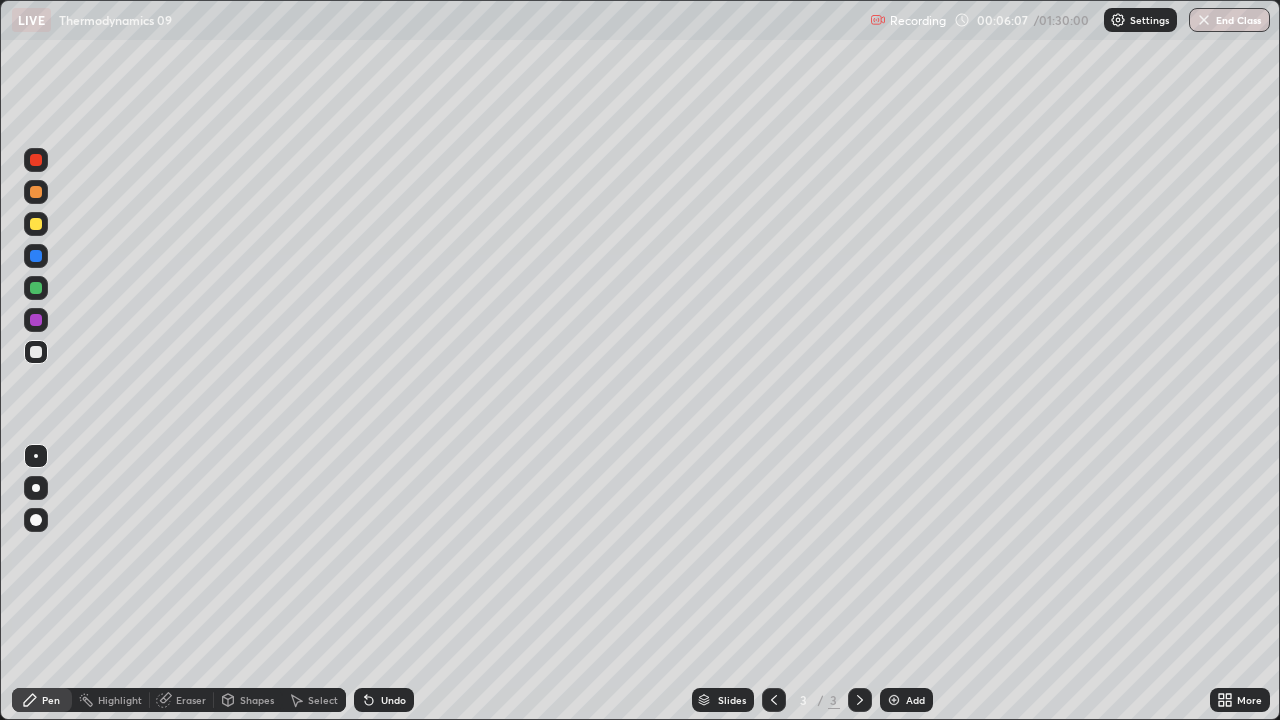 click at bounding box center (894, 700) 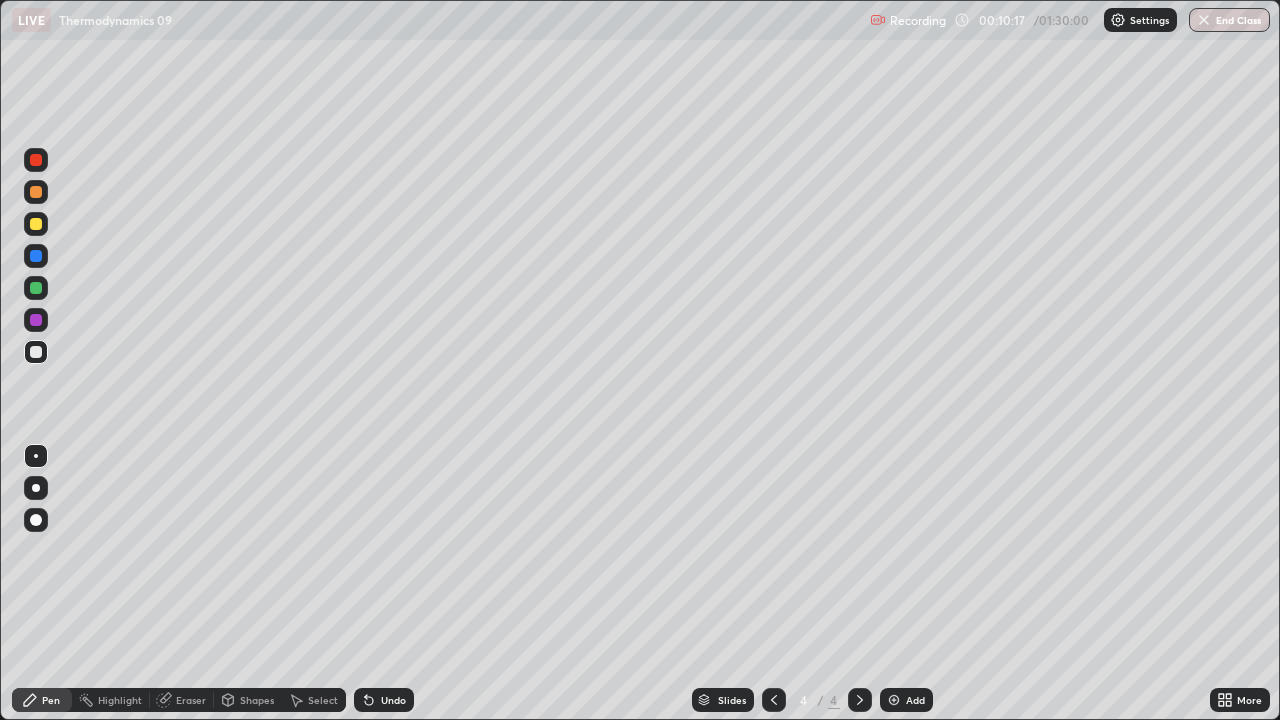 click at bounding box center [894, 700] 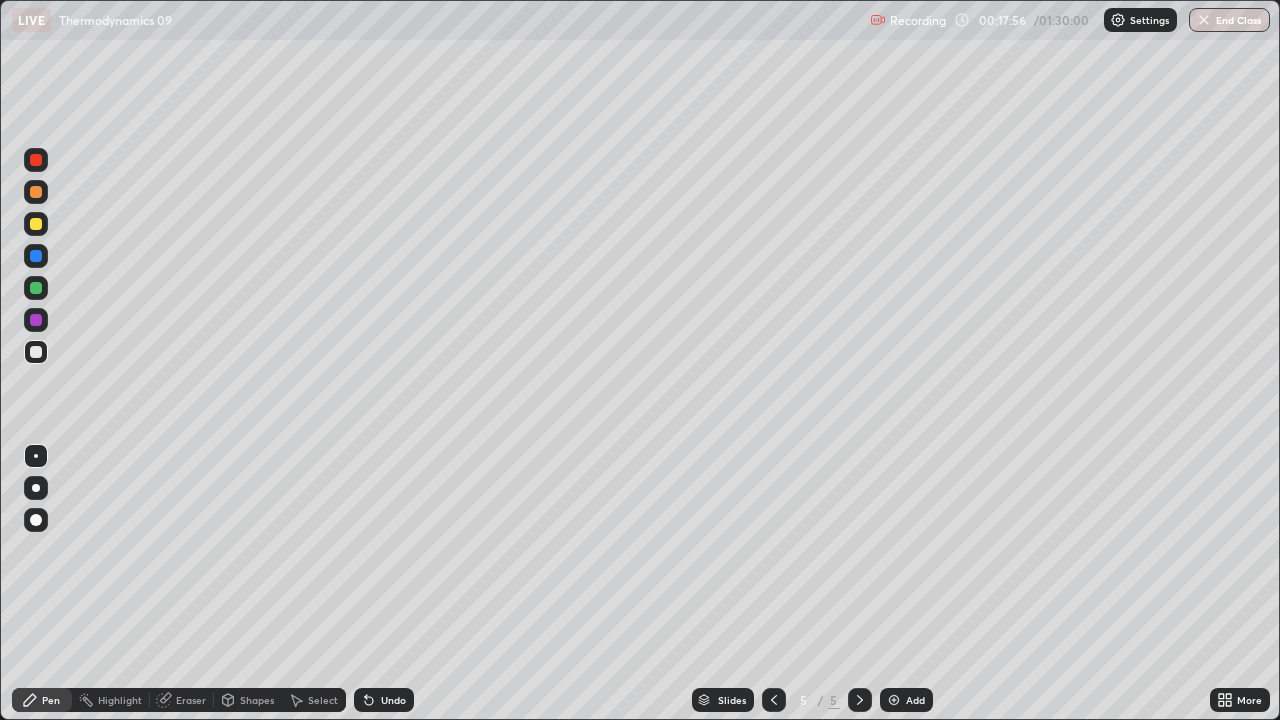 click at bounding box center (894, 700) 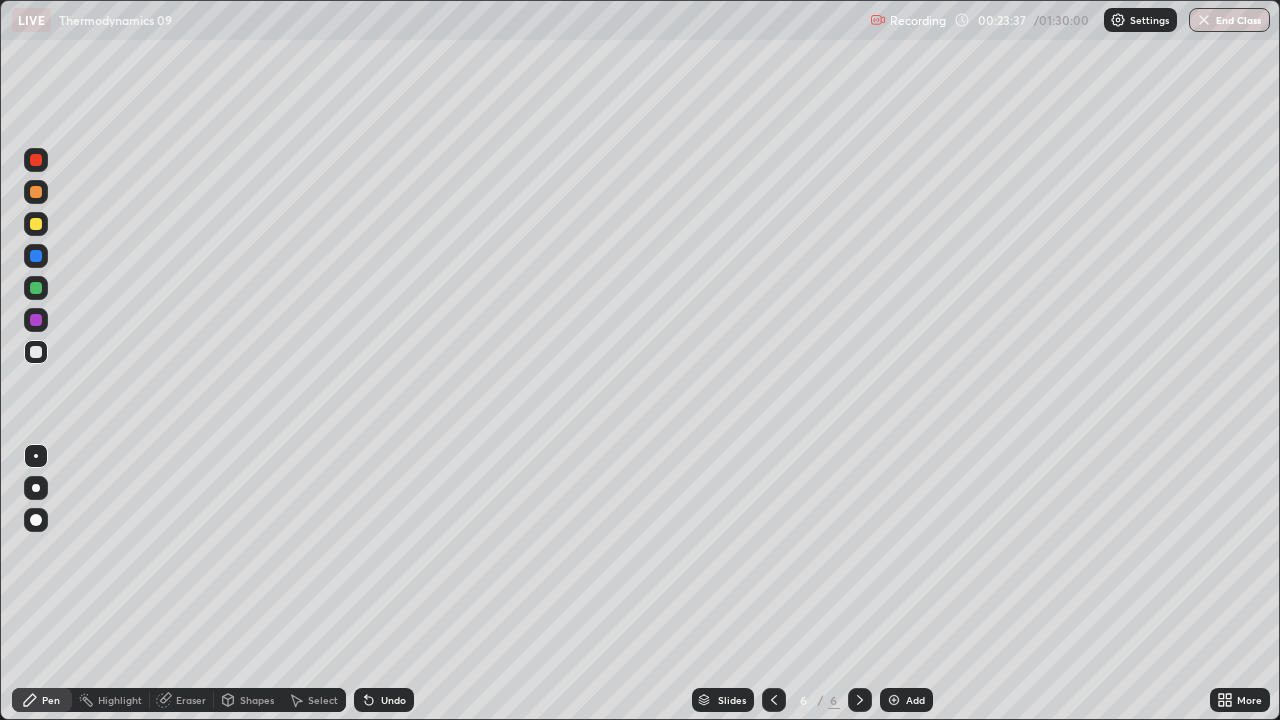 click at bounding box center [894, 700] 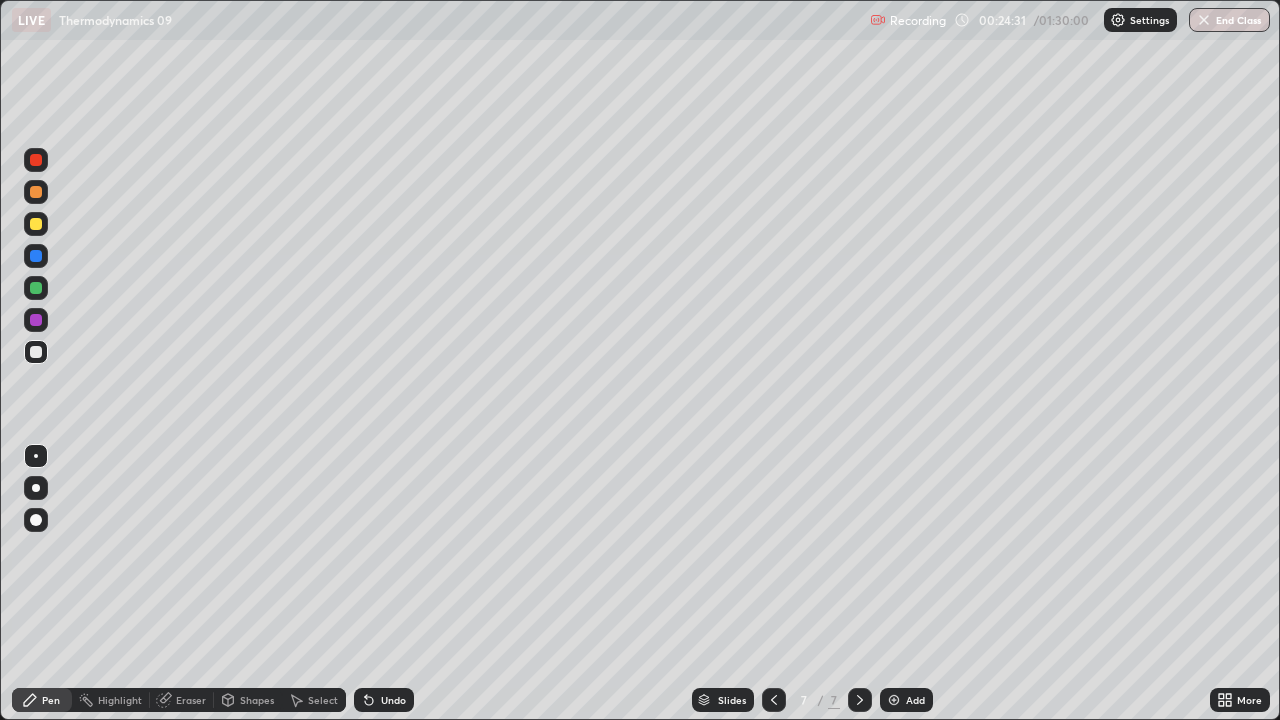 click at bounding box center (36, 224) 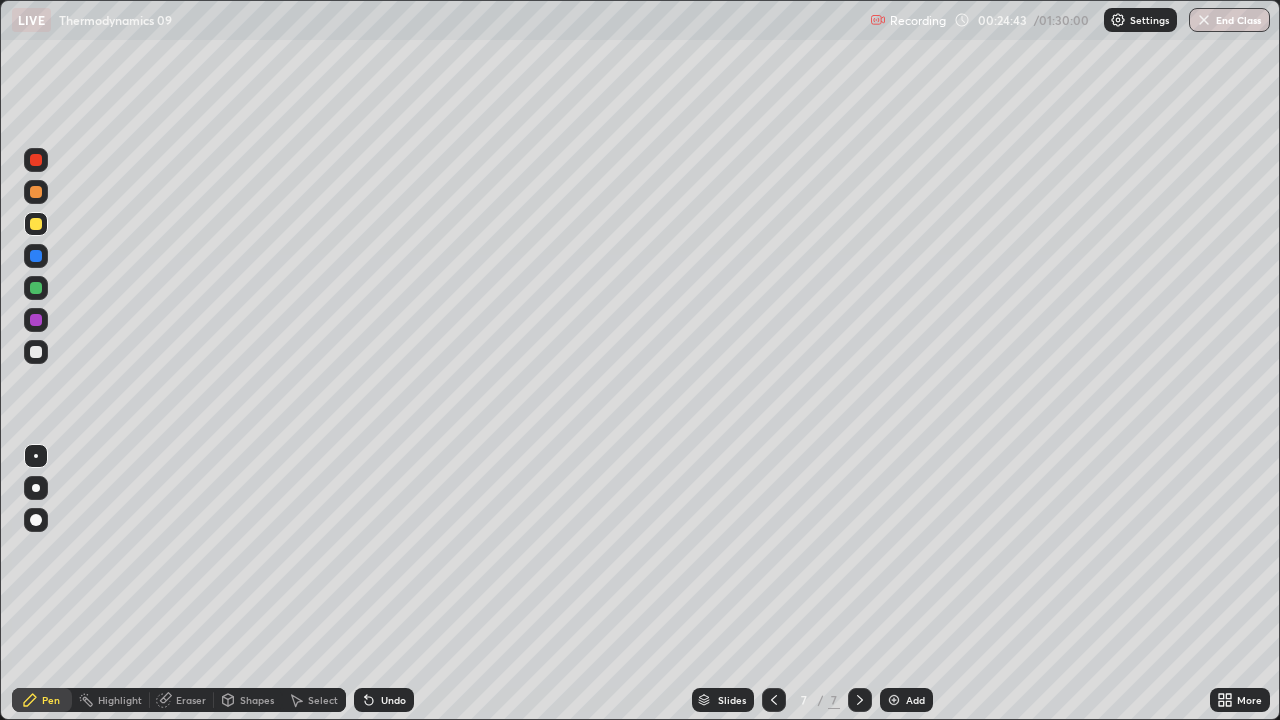 click at bounding box center (36, 352) 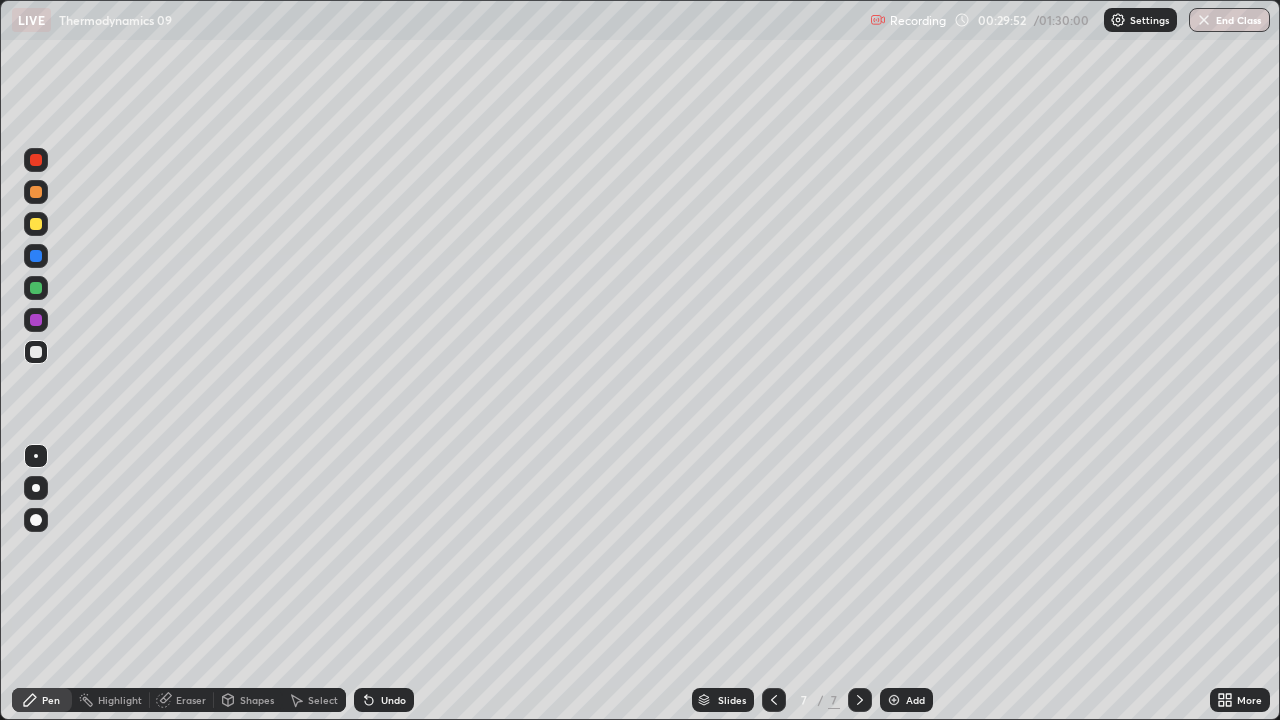 click at bounding box center [894, 700] 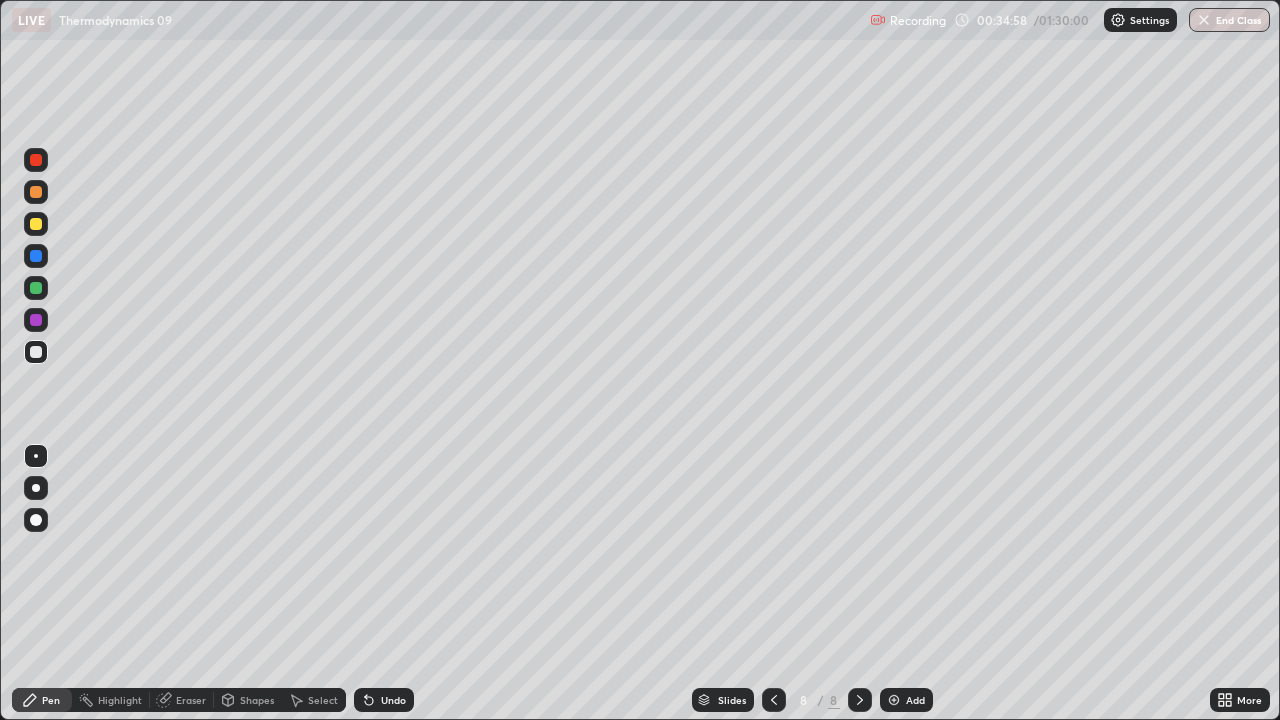click at bounding box center (894, 700) 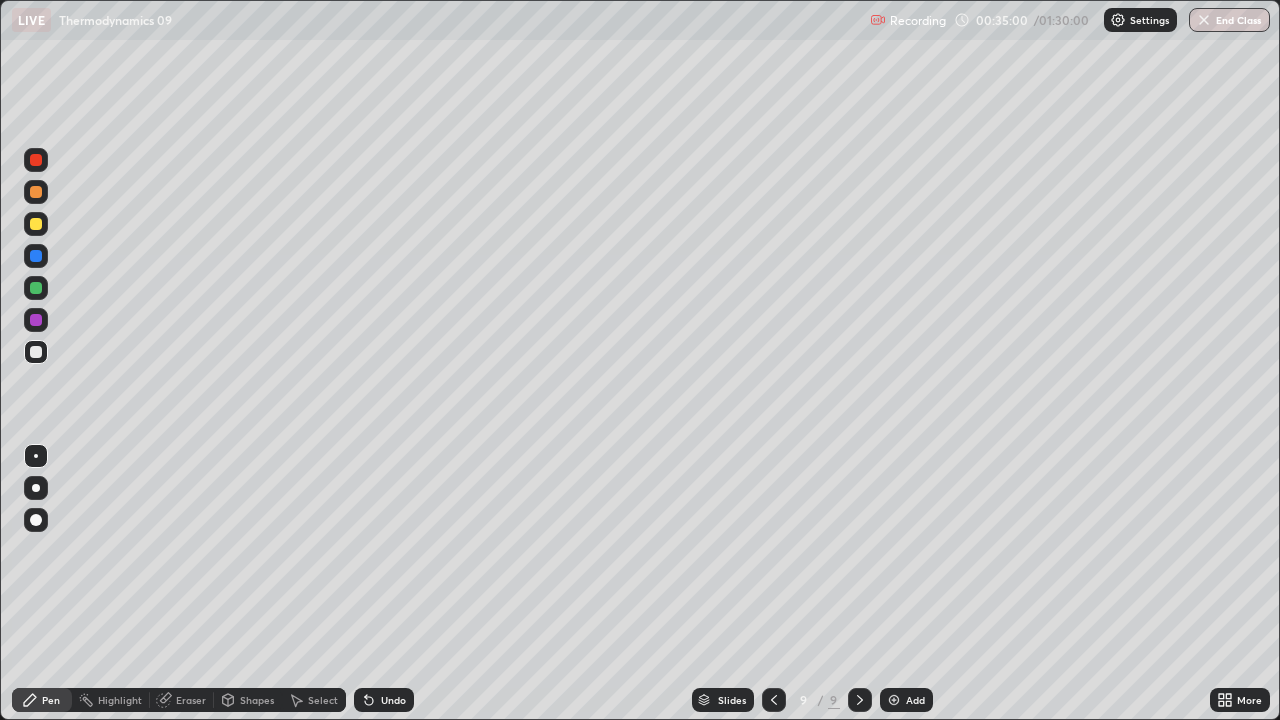 click at bounding box center (36, 224) 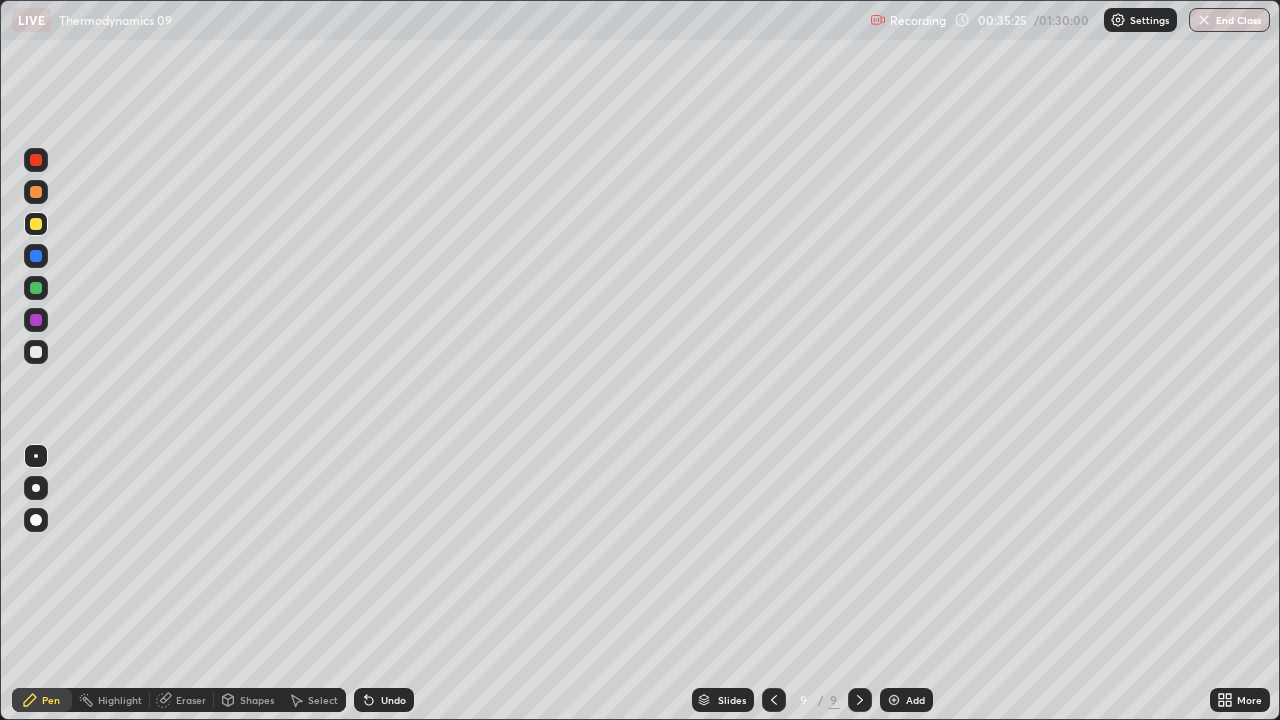 click at bounding box center (36, 352) 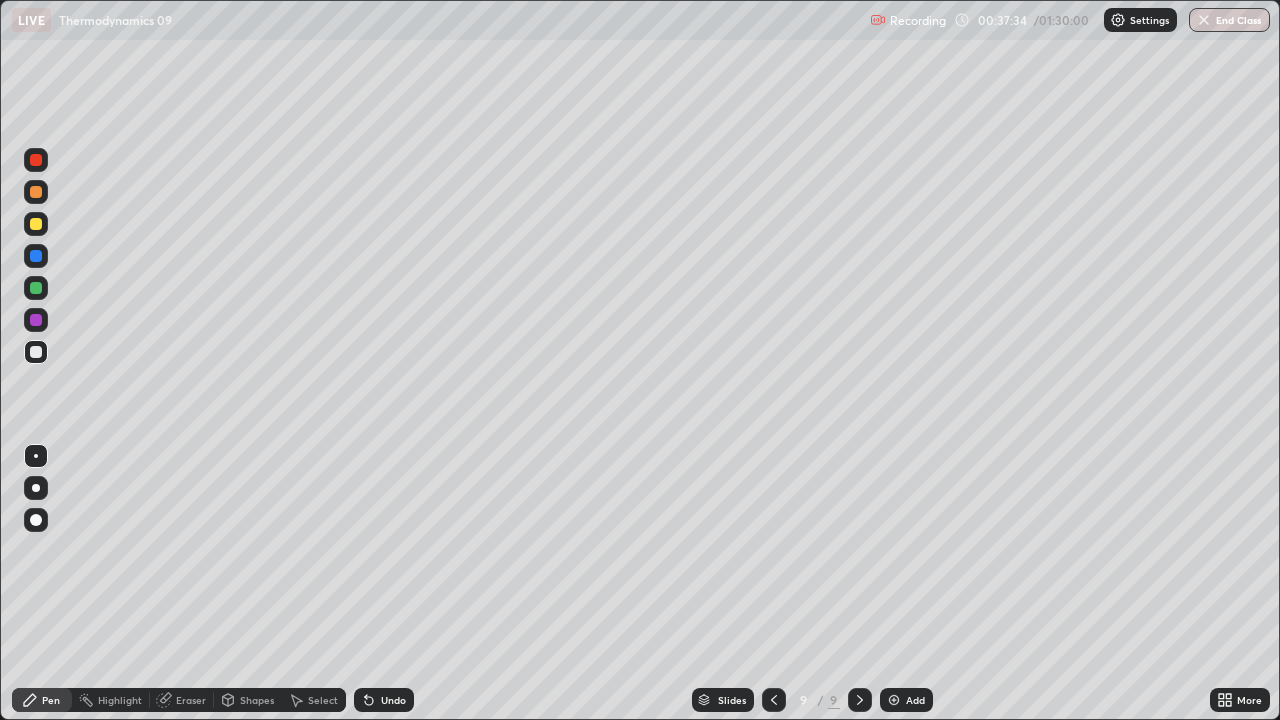 click at bounding box center [36, 224] 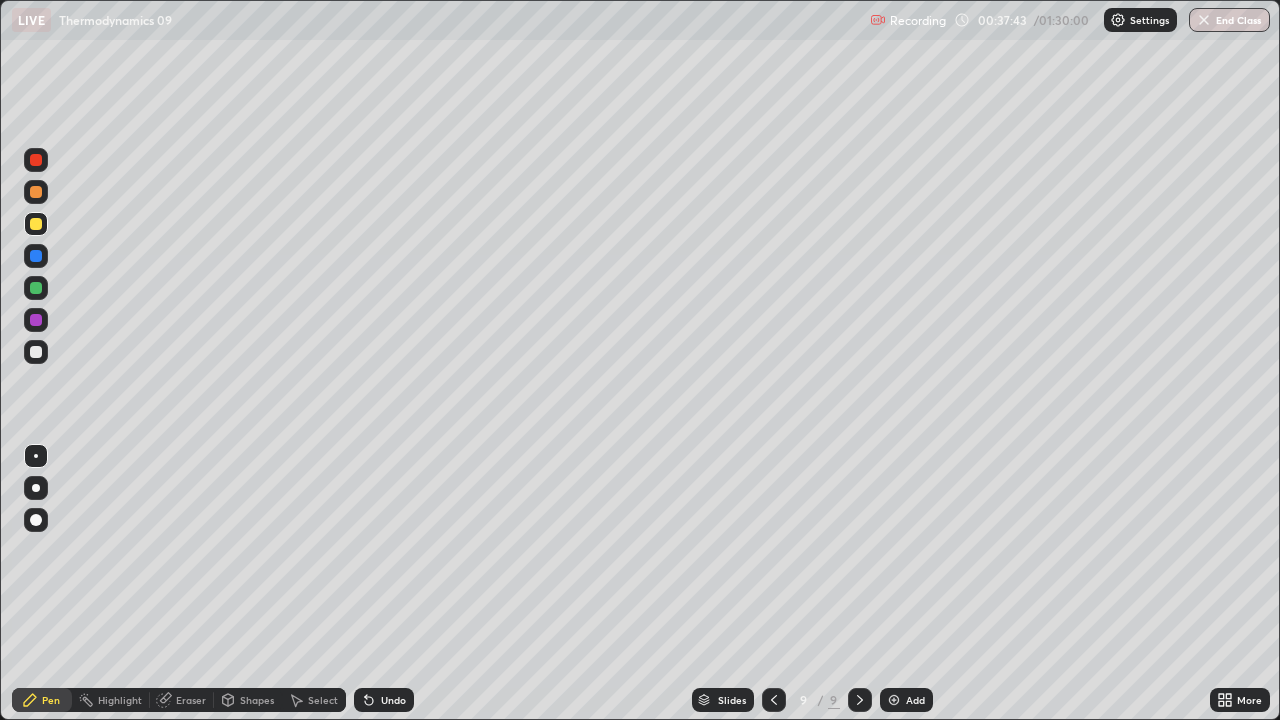 click at bounding box center (36, 352) 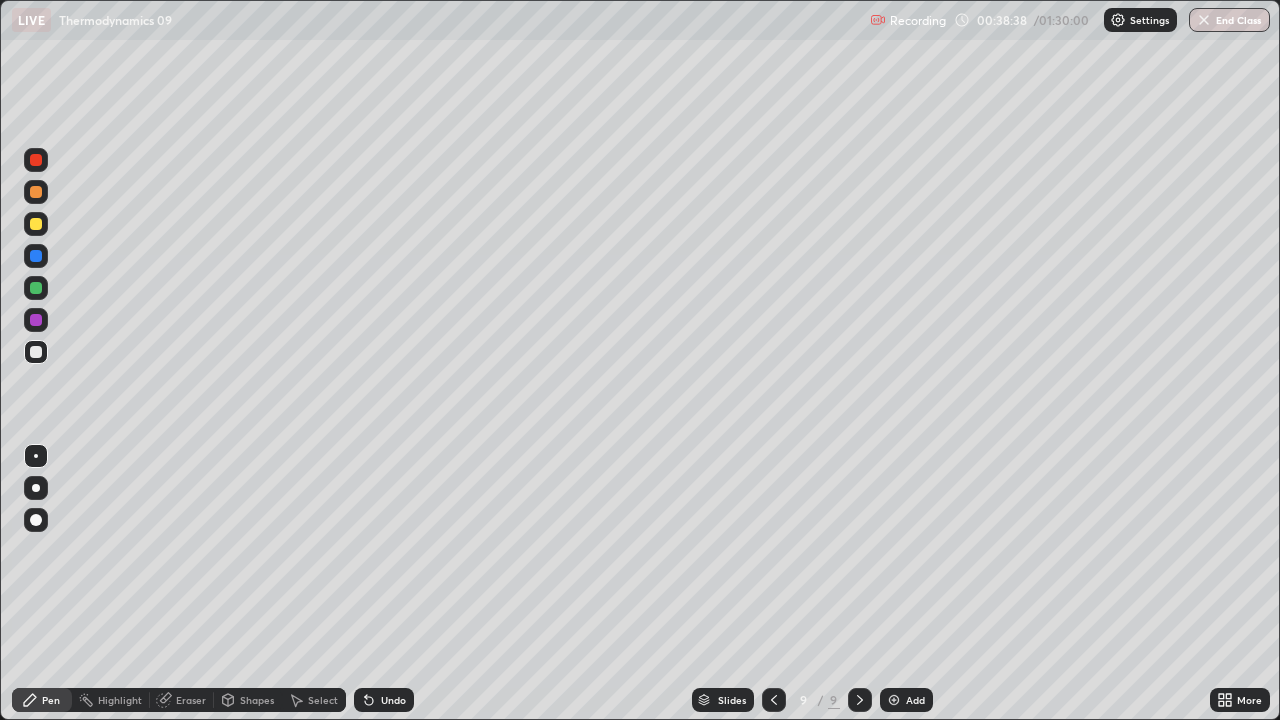 click on "Eraser" at bounding box center (191, 700) 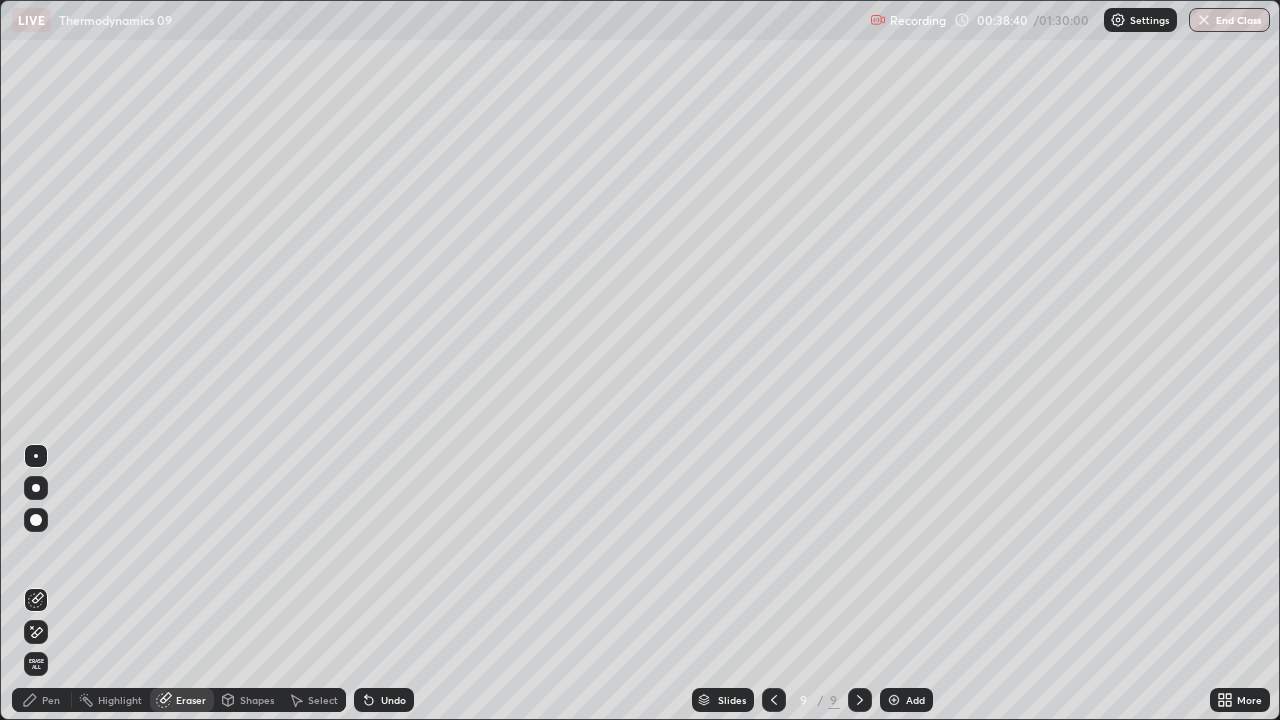click on "Pen" at bounding box center (42, 700) 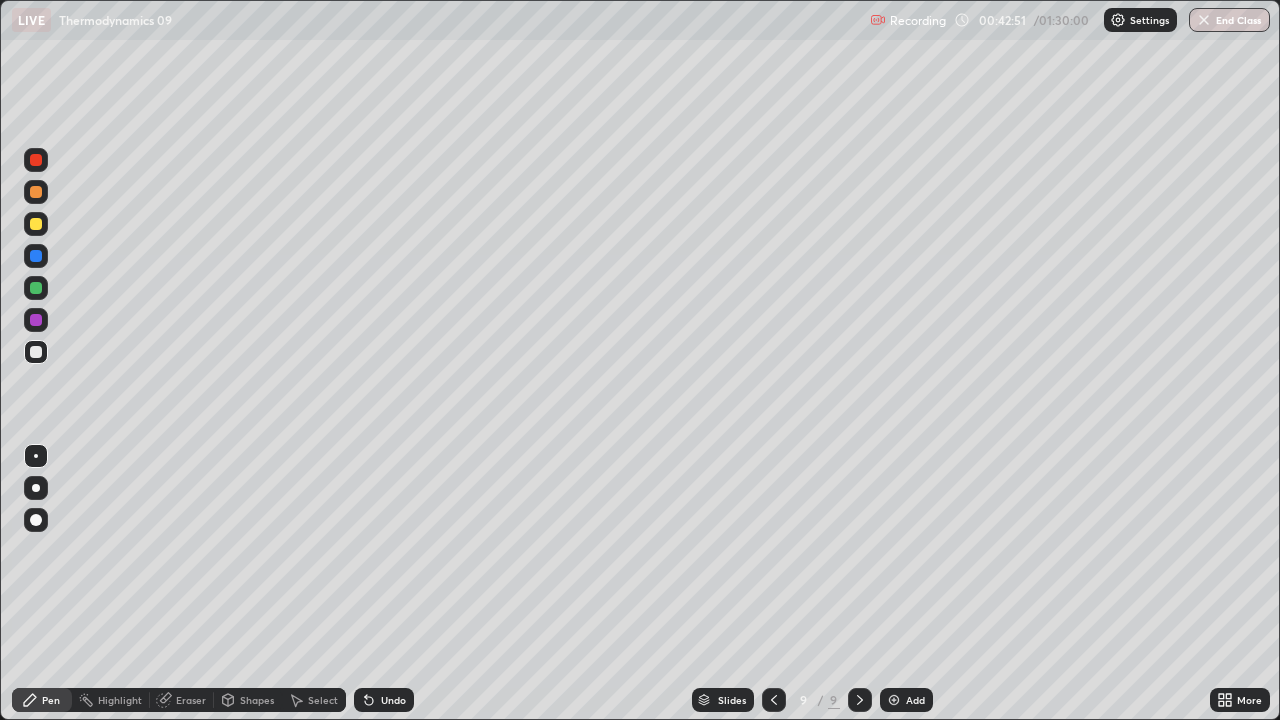 click at bounding box center (894, 700) 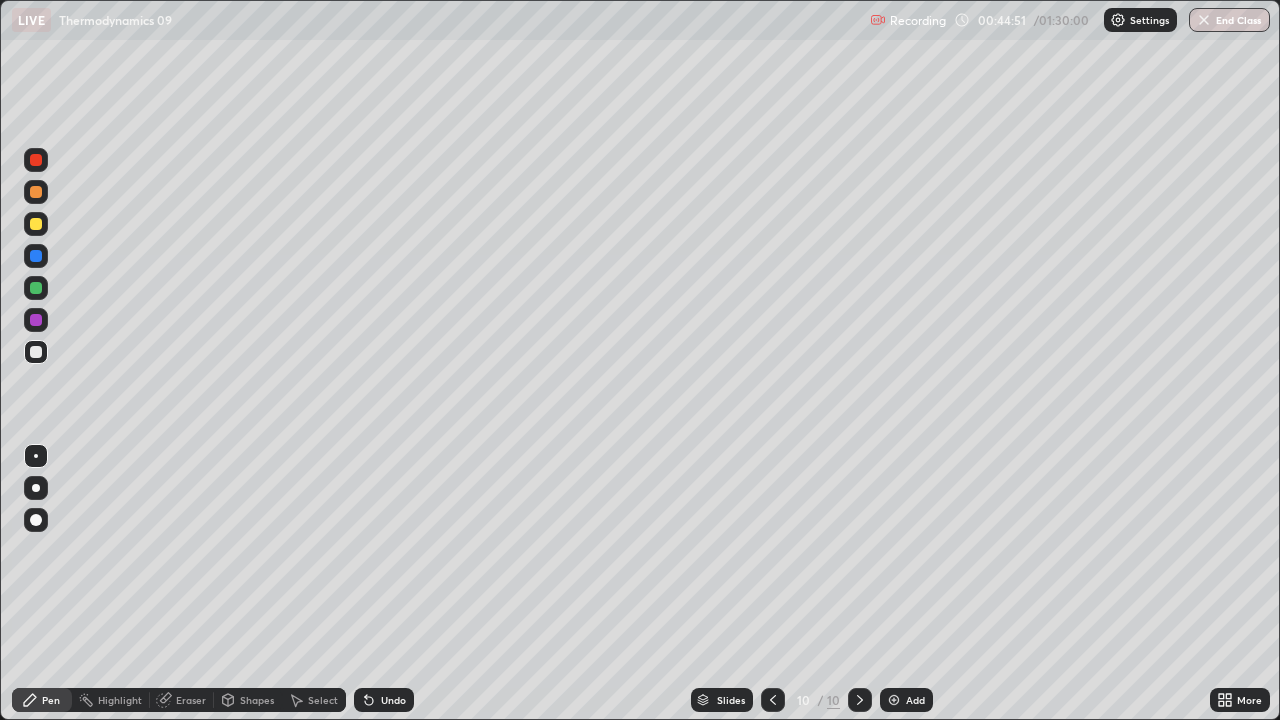 click 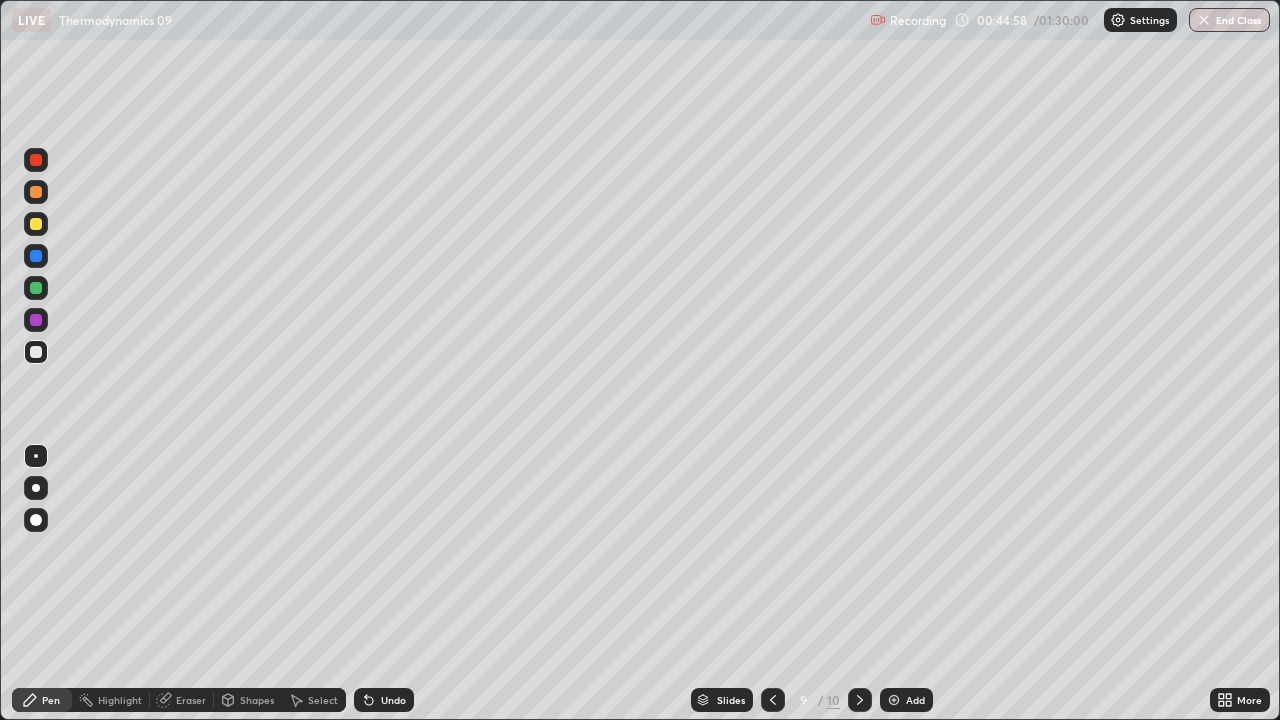 click 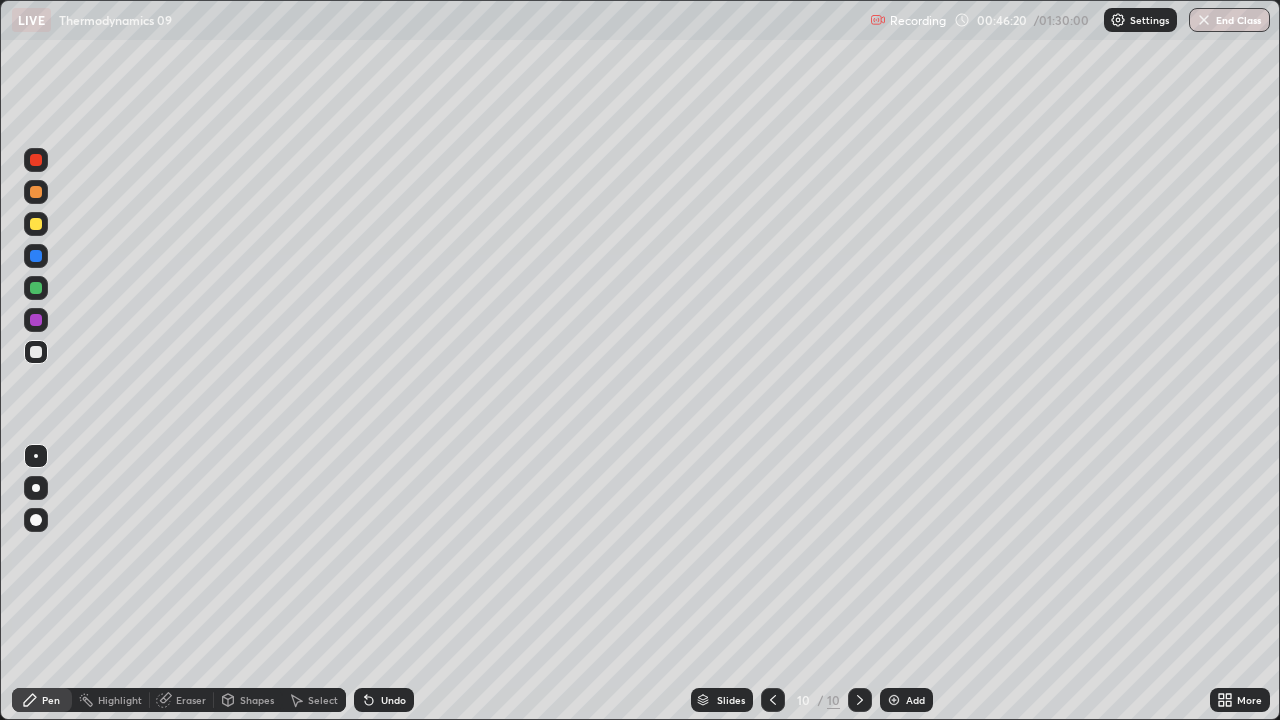 click on "Eraser" at bounding box center [182, 700] 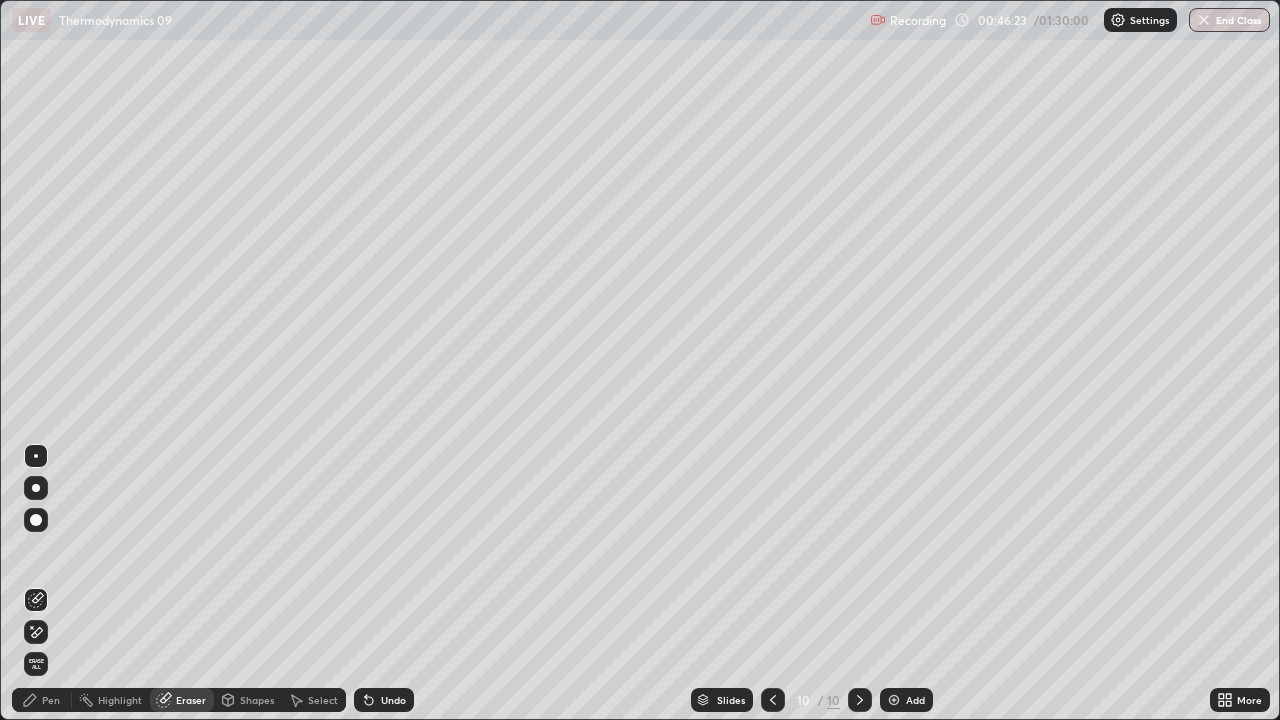 click on "Pen" at bounding box center (42, 700) 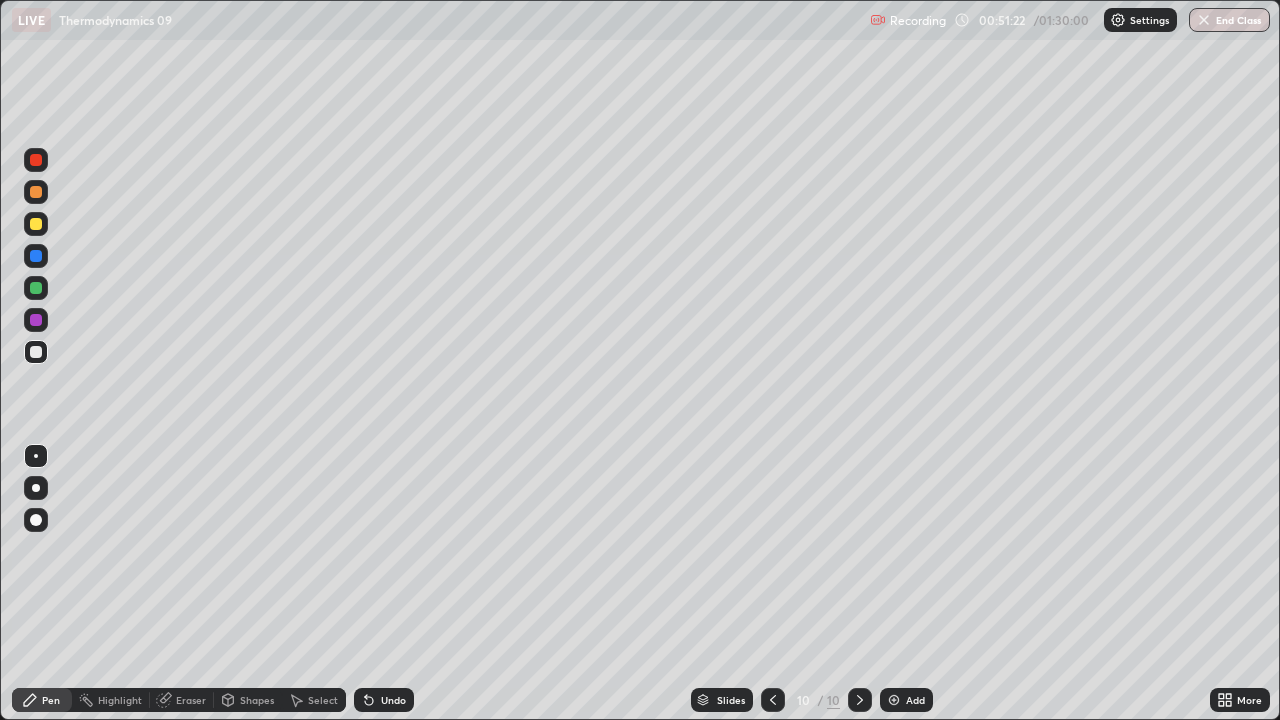 click 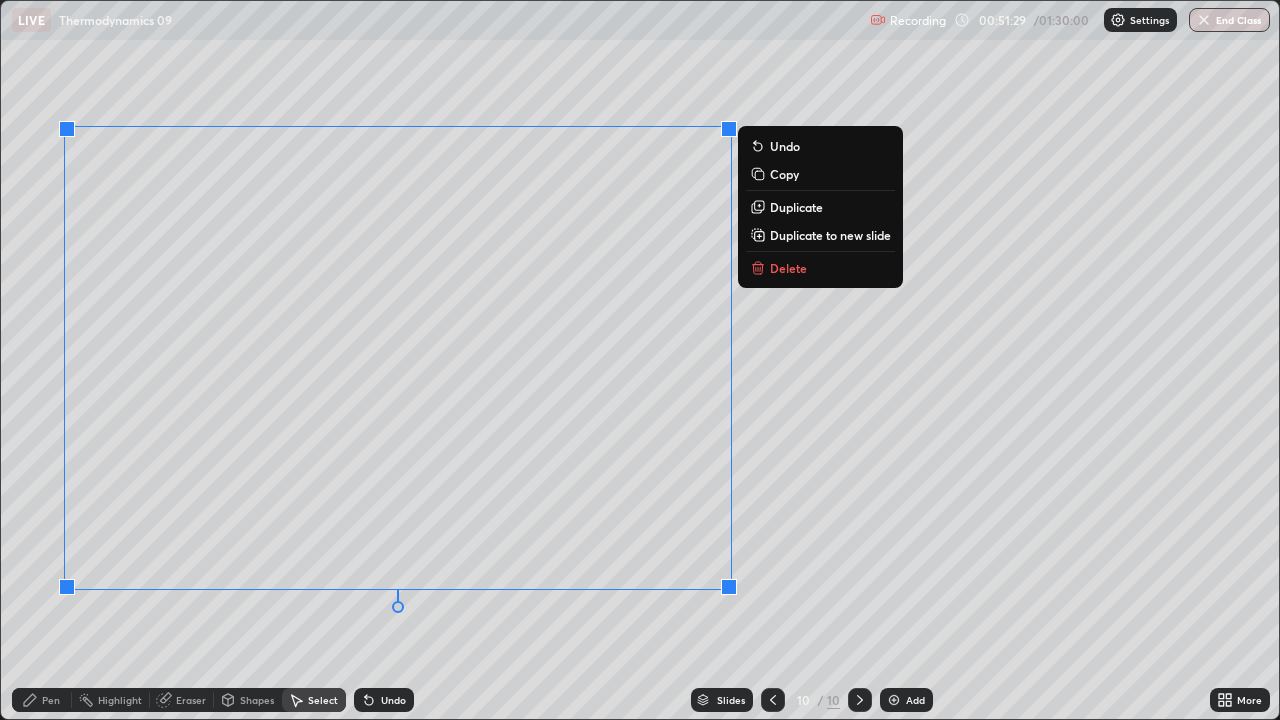 click 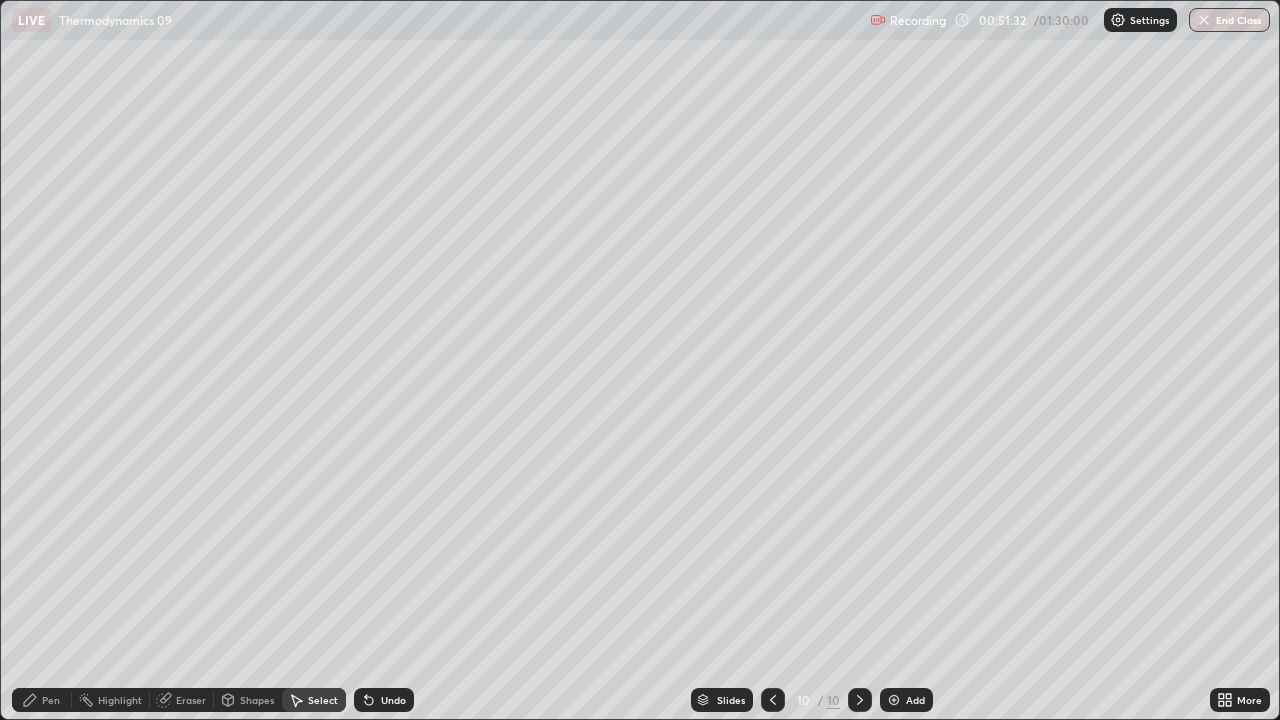 click on "Eraser" at bounding box center [191, 700] 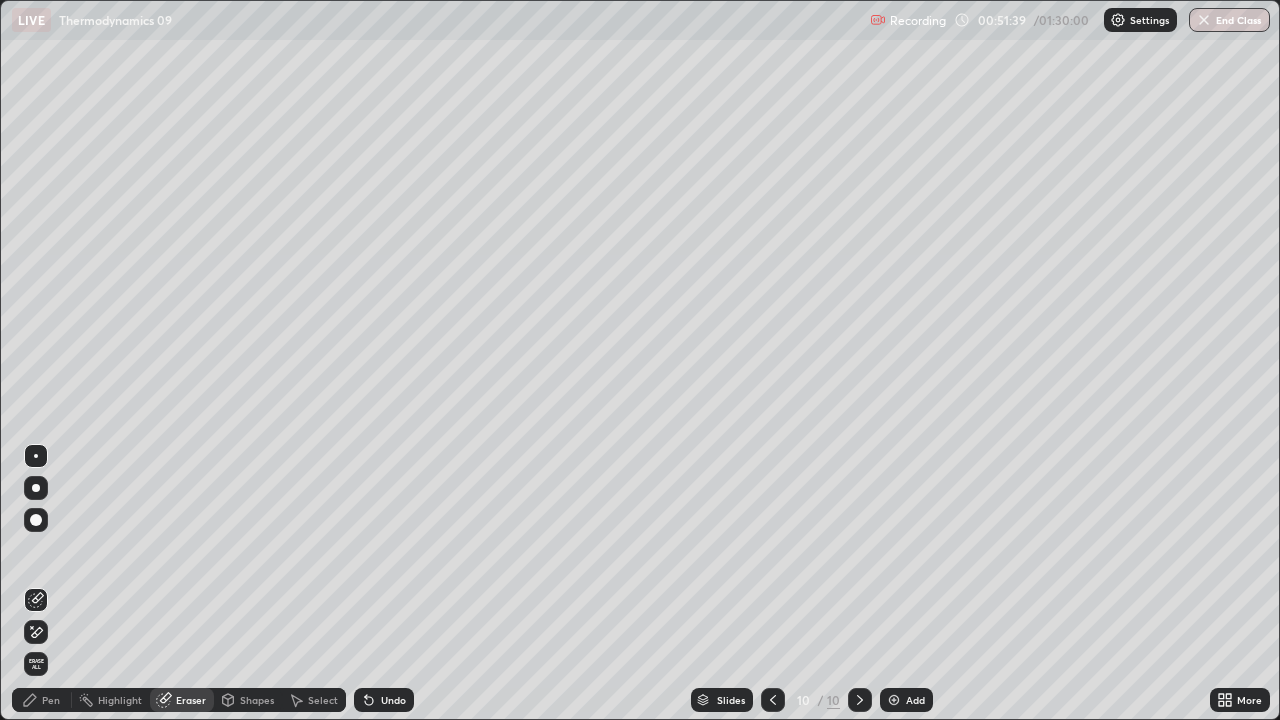click on "Pen" at bounding box center (51, 700) 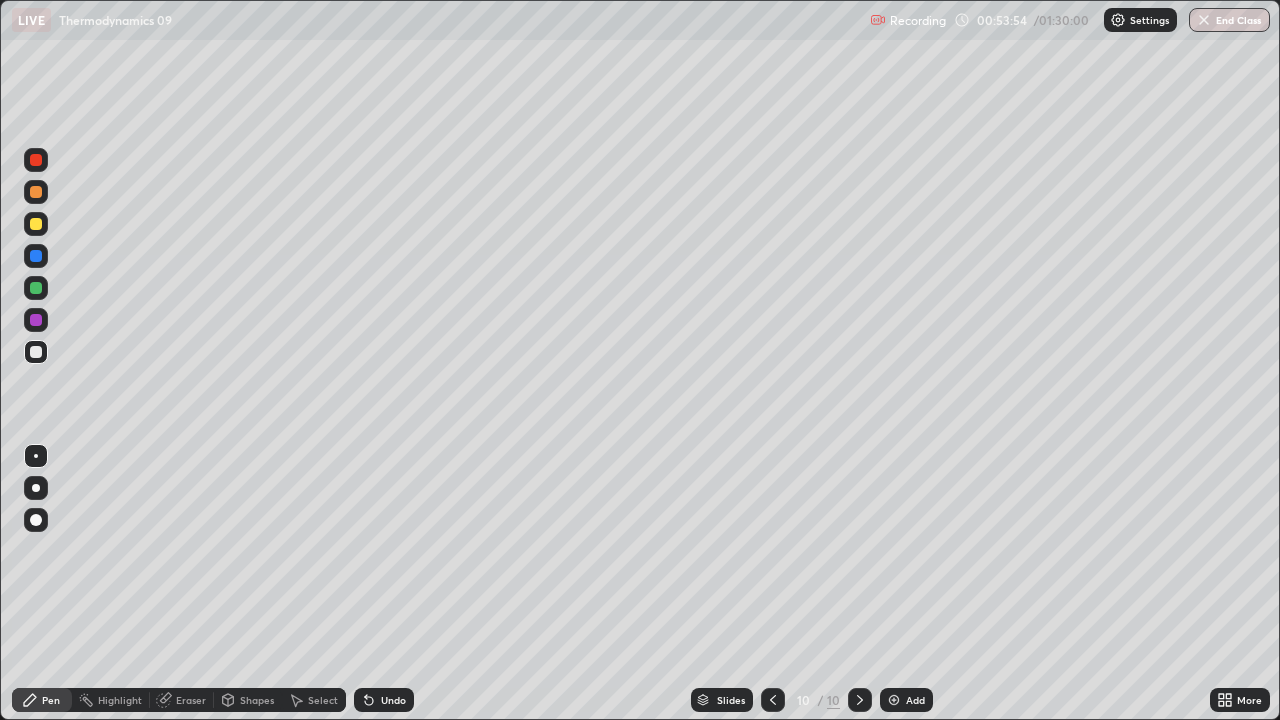 click on "Eraser" at bounding box center (191, 700) 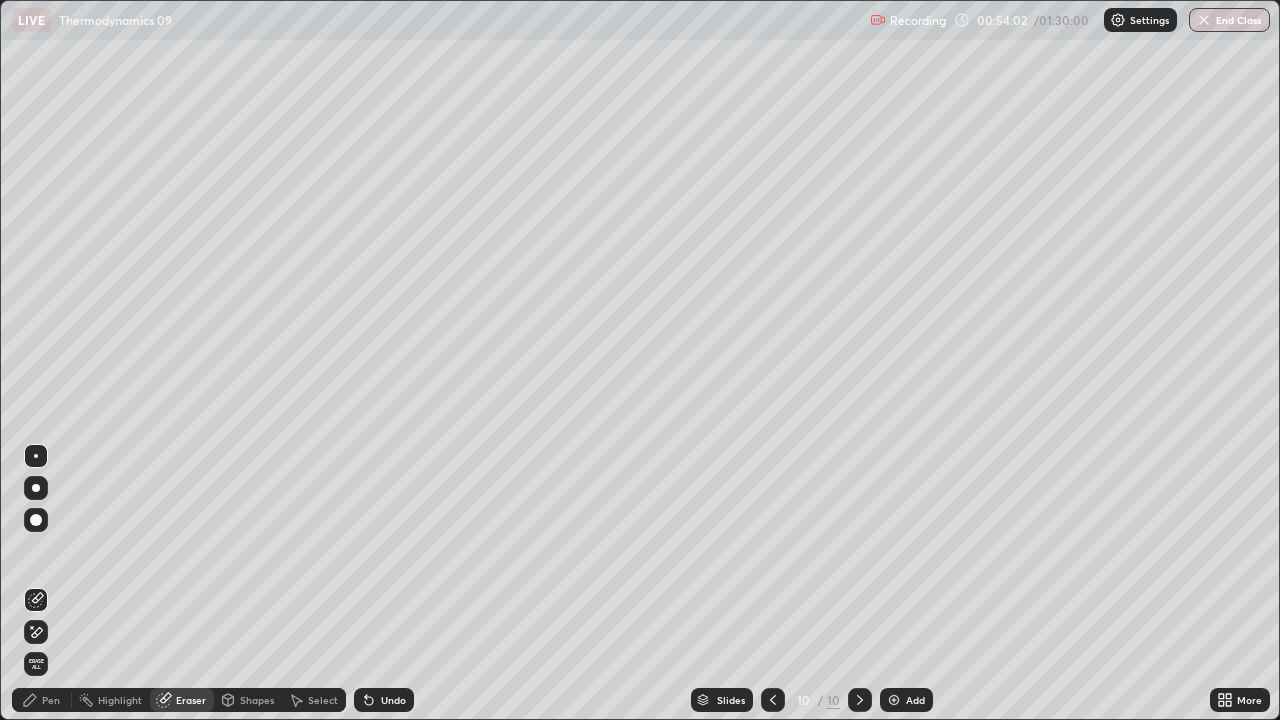 click on "Pen" at bounding box center (42, 700) 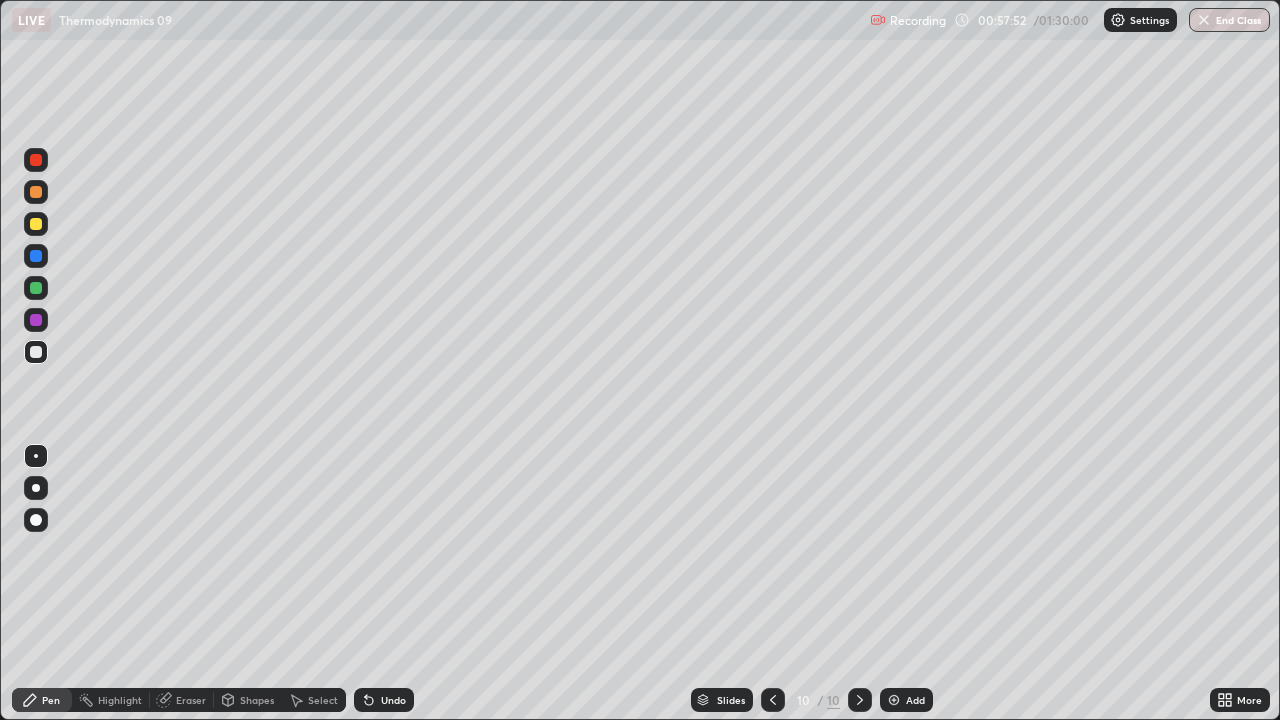 click at bounding box center [894, 700] 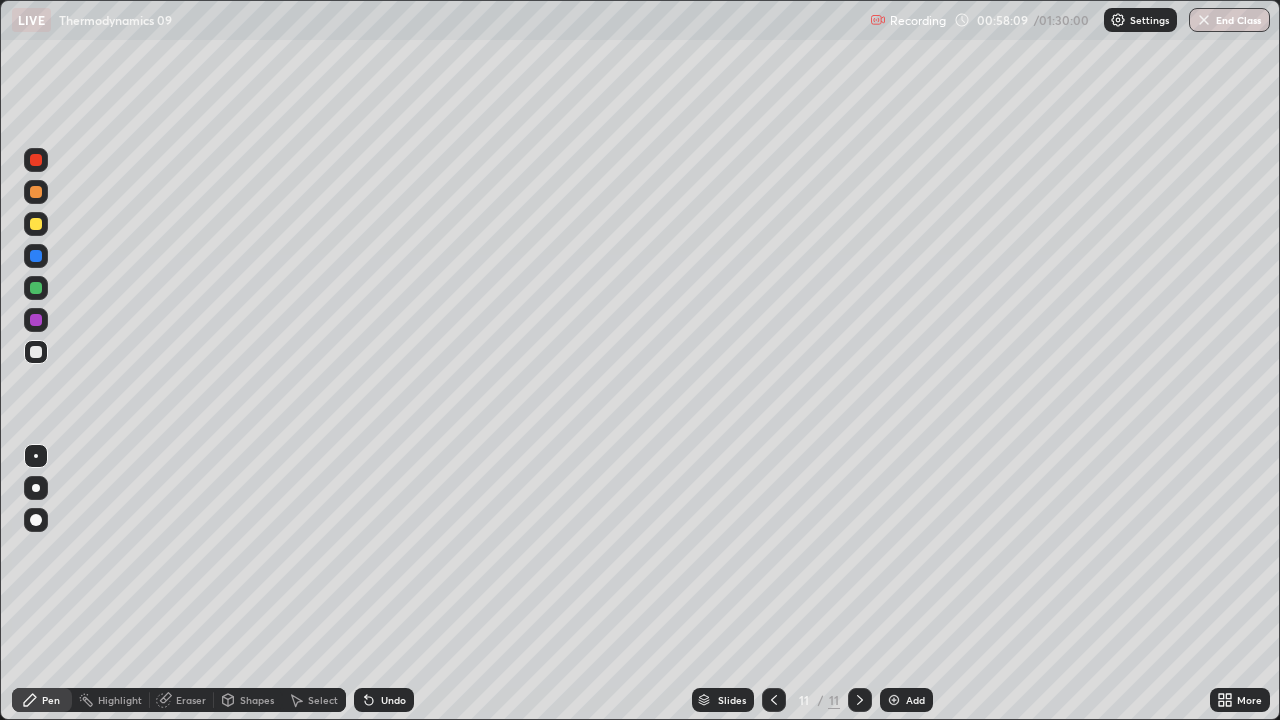 click on "Eraser" at bounding box center [191, 700] 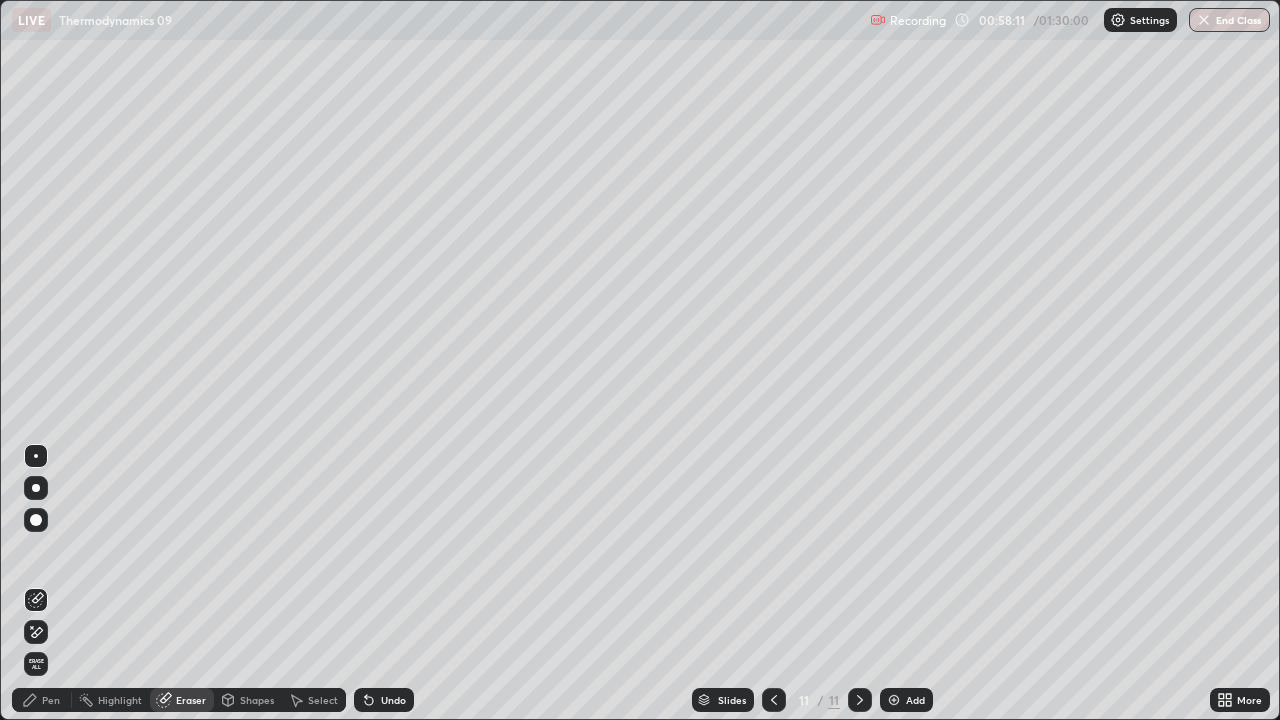 click on "Pen" at bounding box center (51, 700) 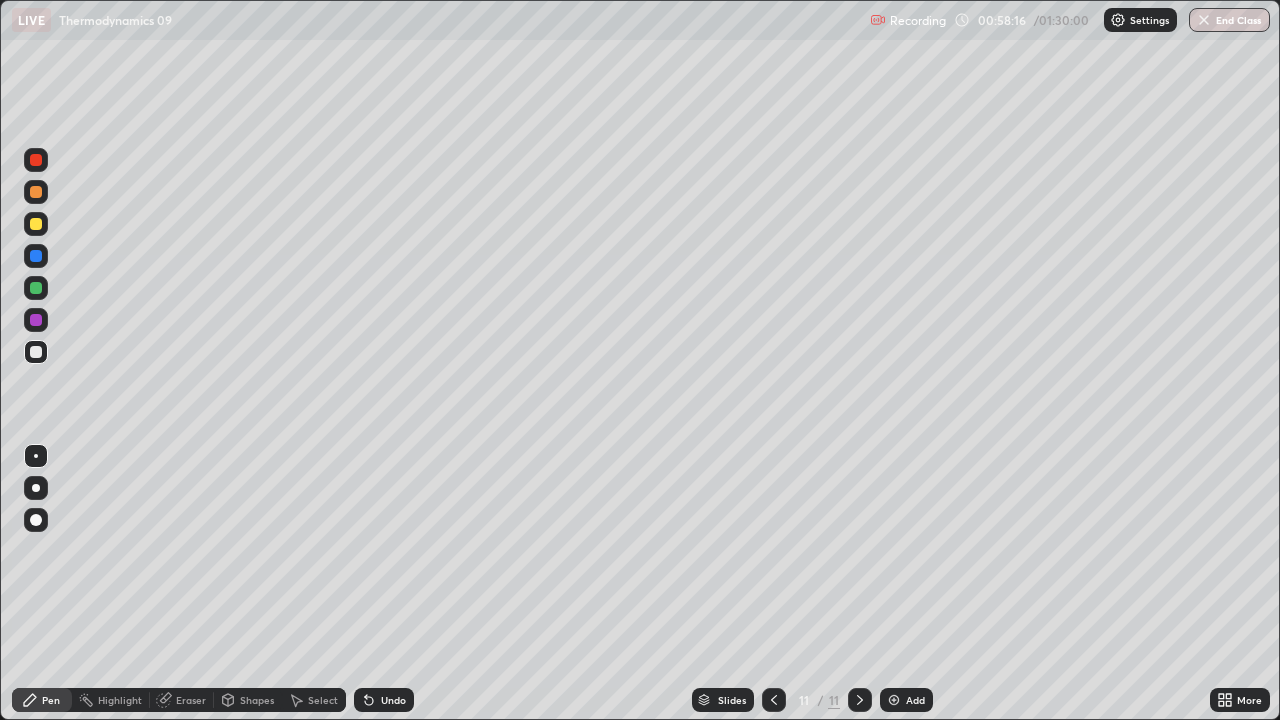 click 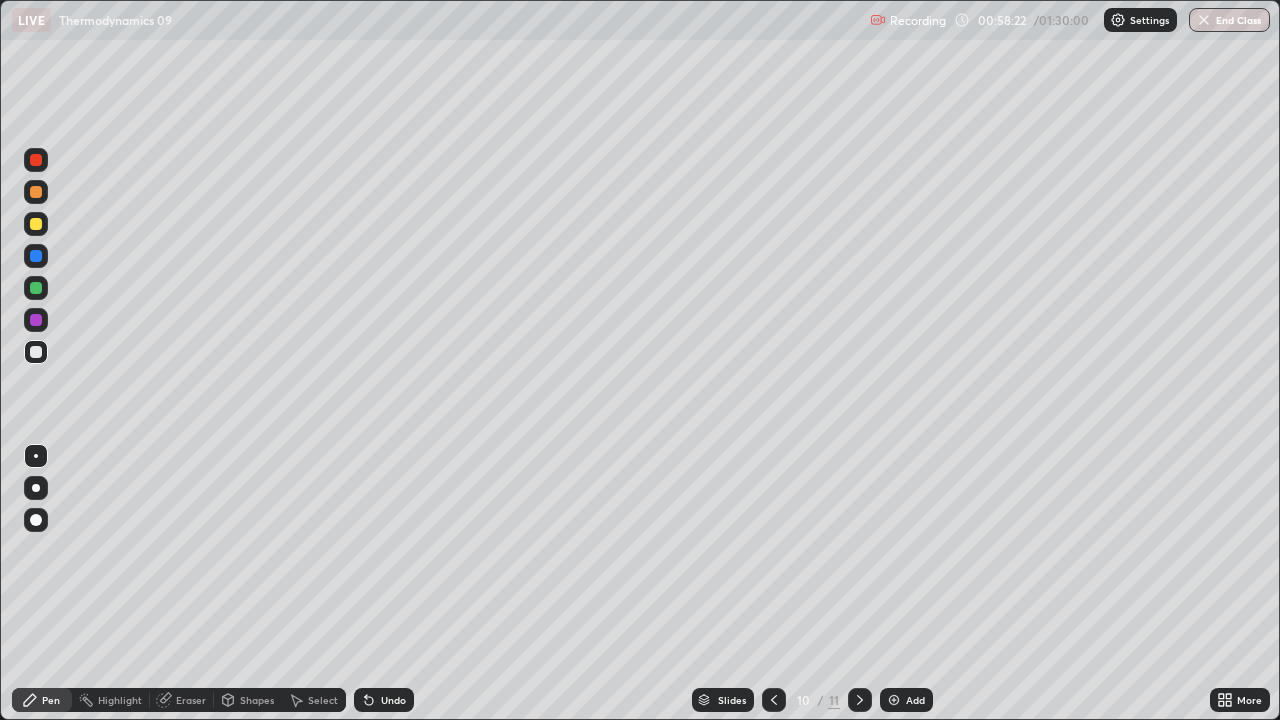 click 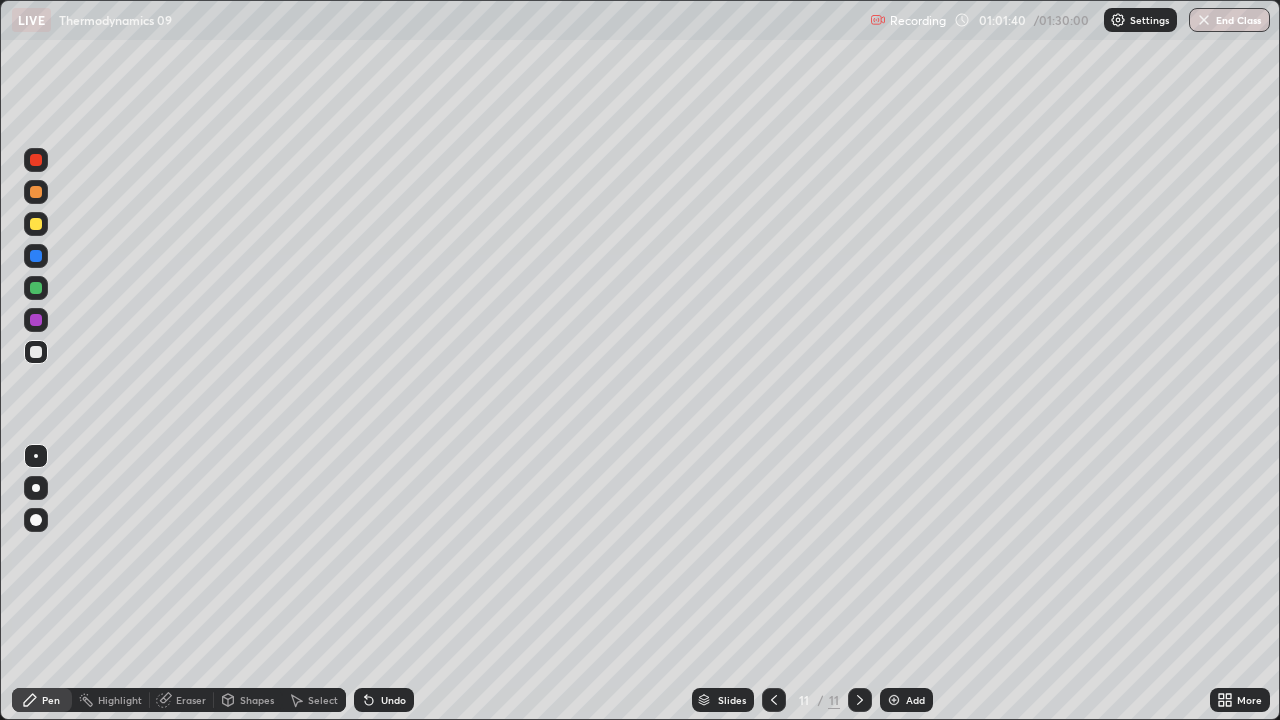 click on "Eraser" at bounding box center [191, 700] 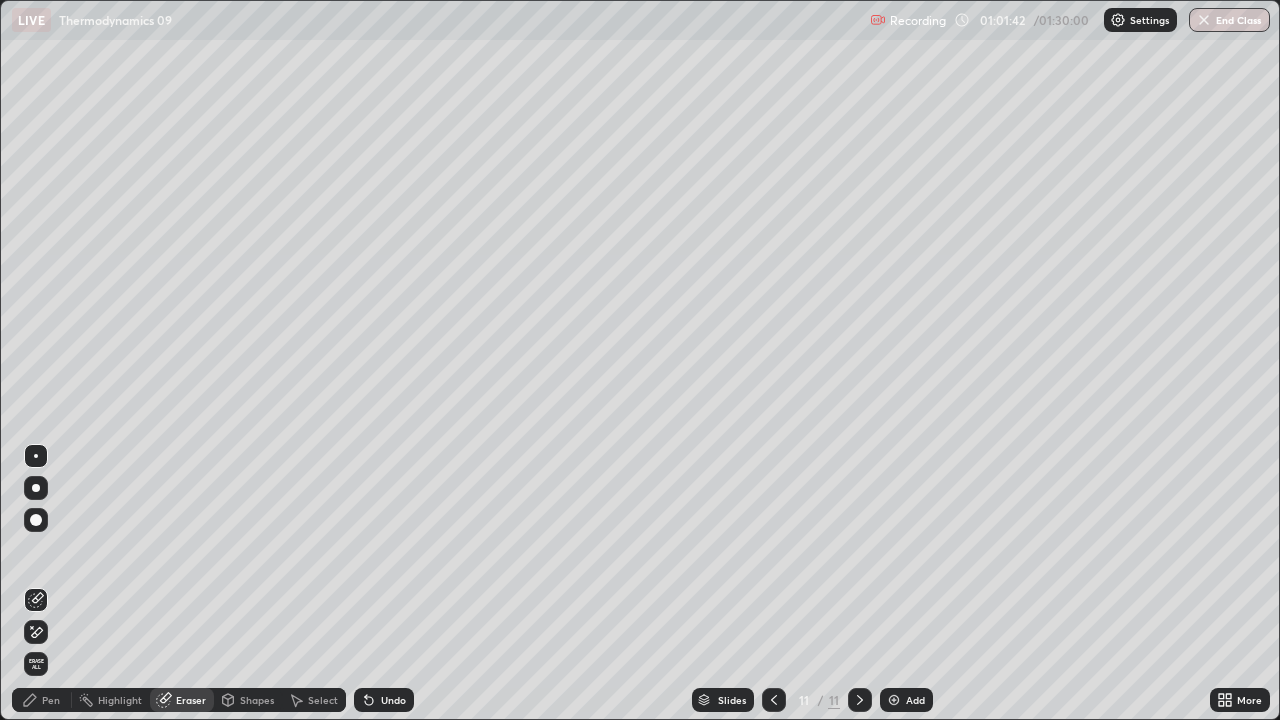 click on "Pen" at bounding box center (51, 700) 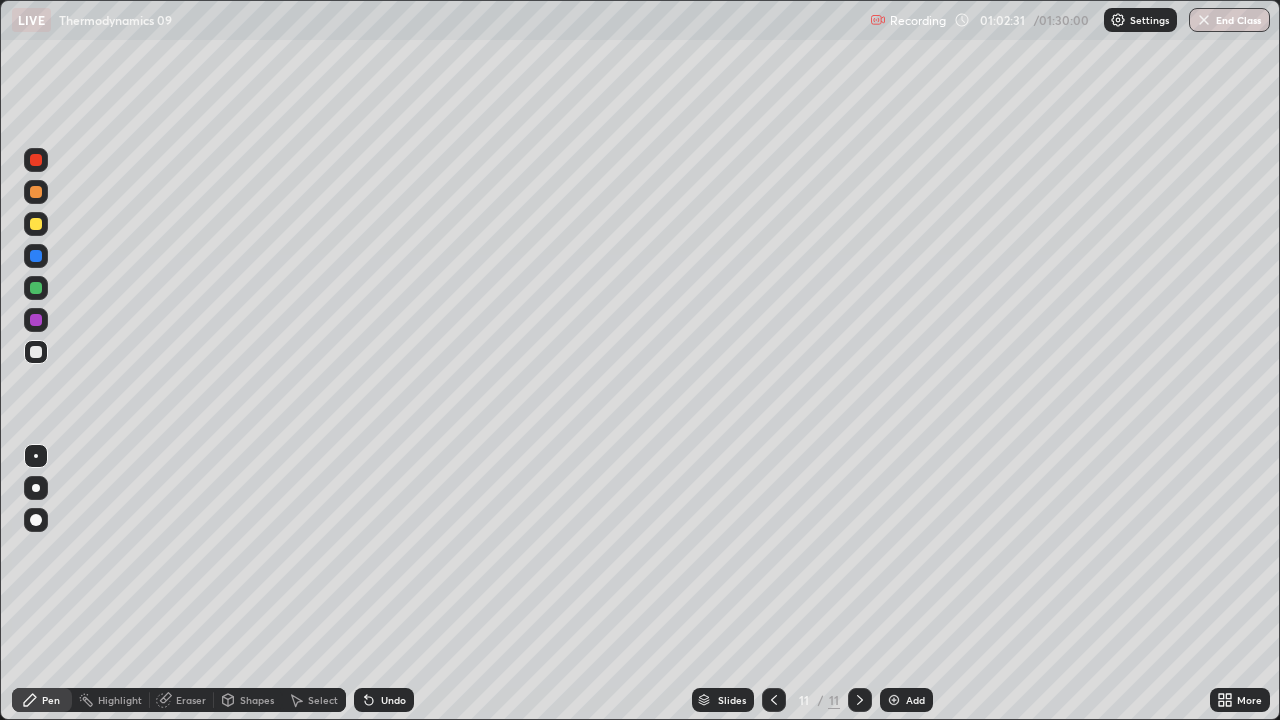 click on "Eraser" at bounding box center [191, 700] 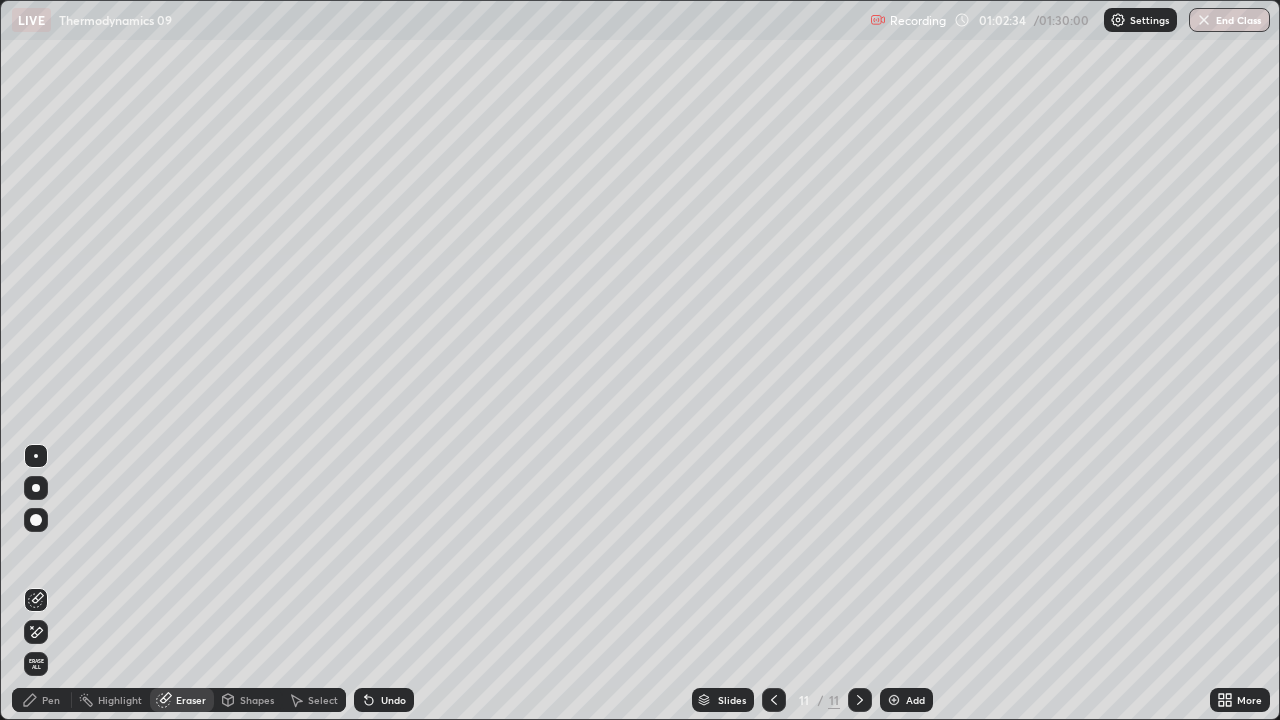 click on "Pen" at bounding box center (42, 700) 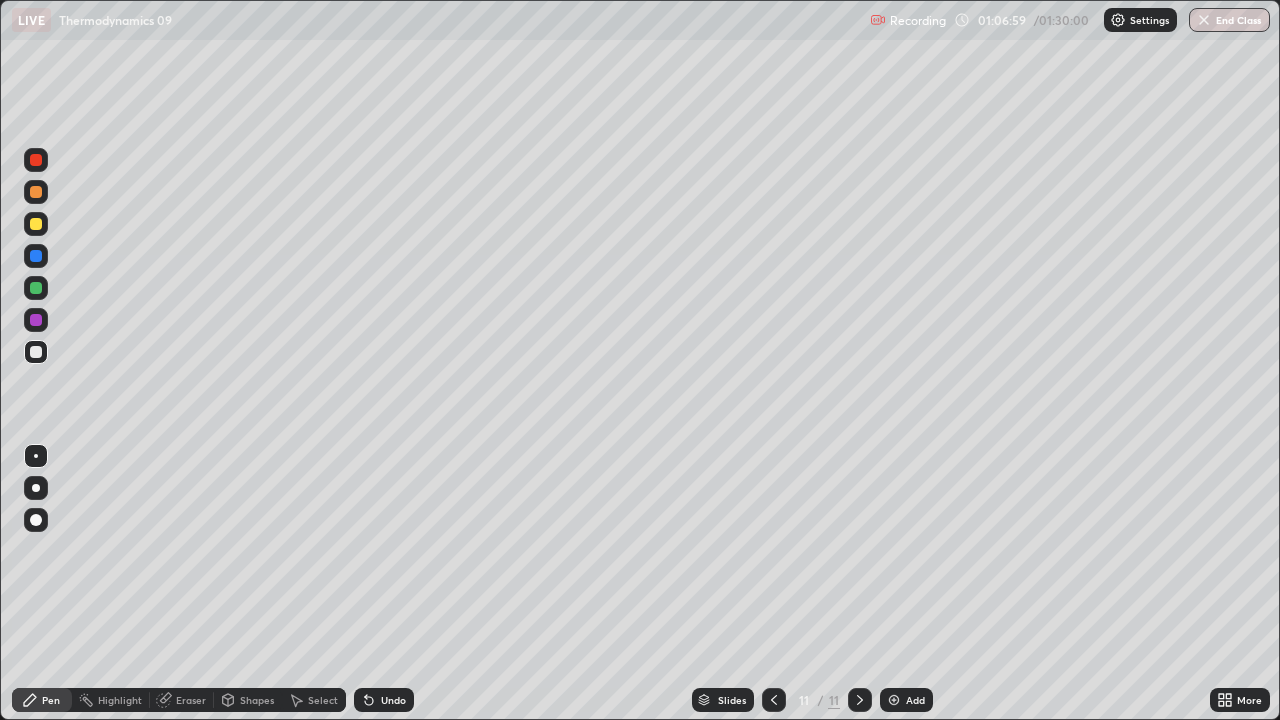 click 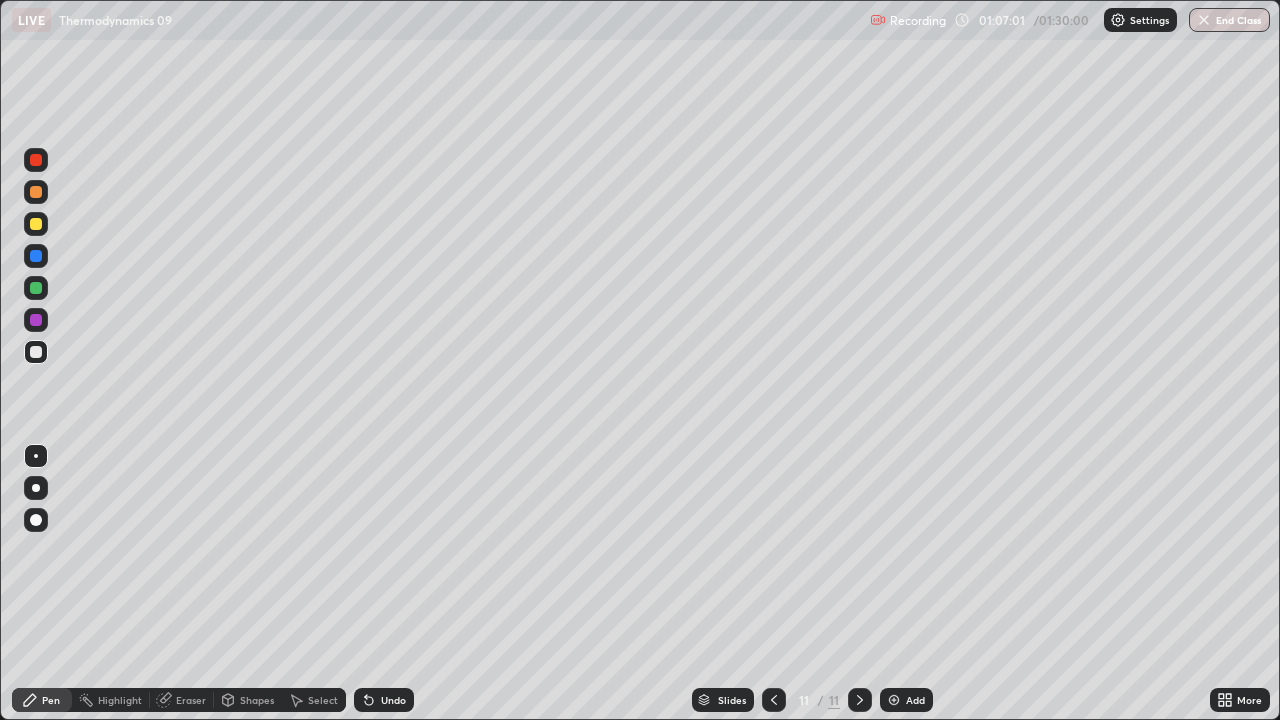 click at bounding box center (894, 700) 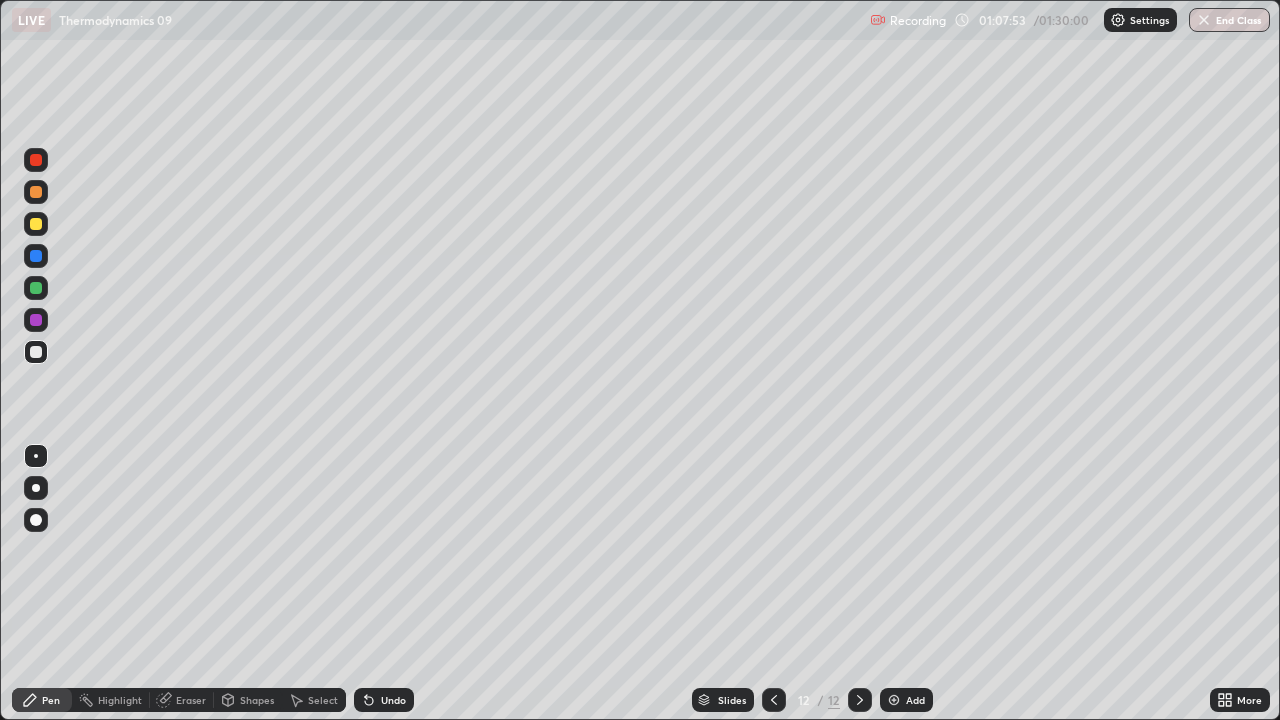click on "Eraser" at bounding box center (182, 700) 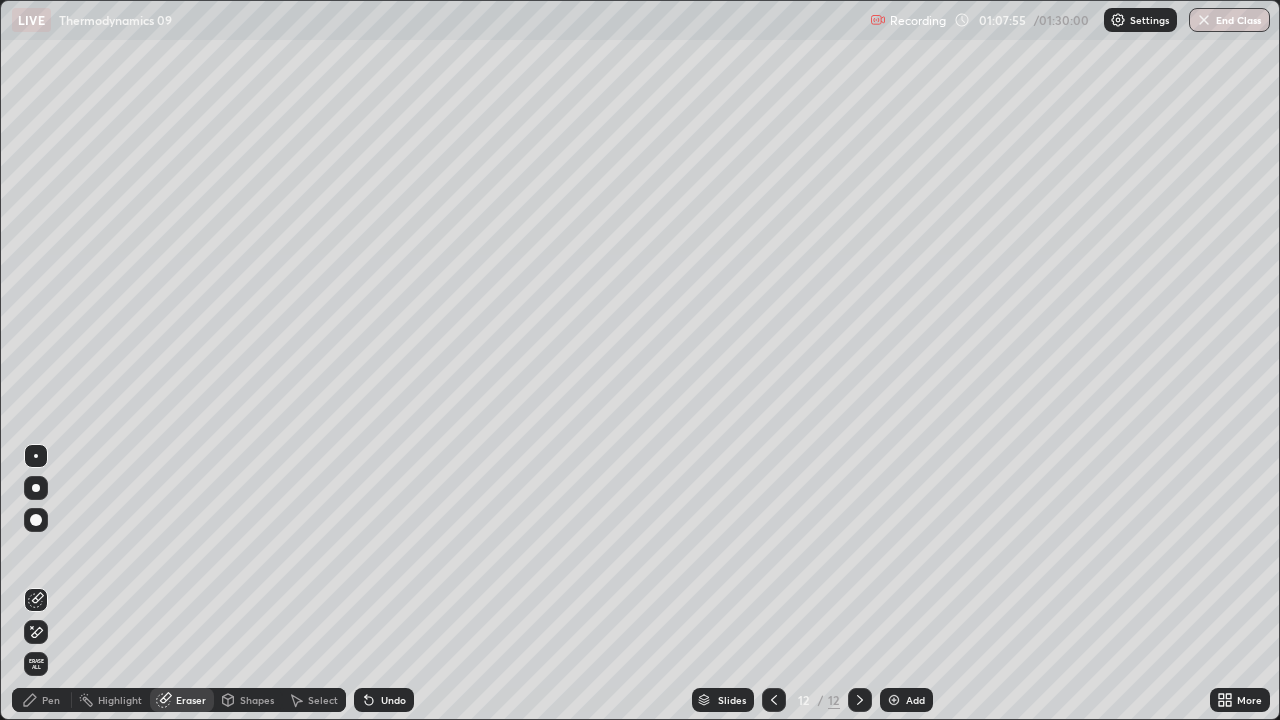 click on "Pen" at bounding box center (42, 700) 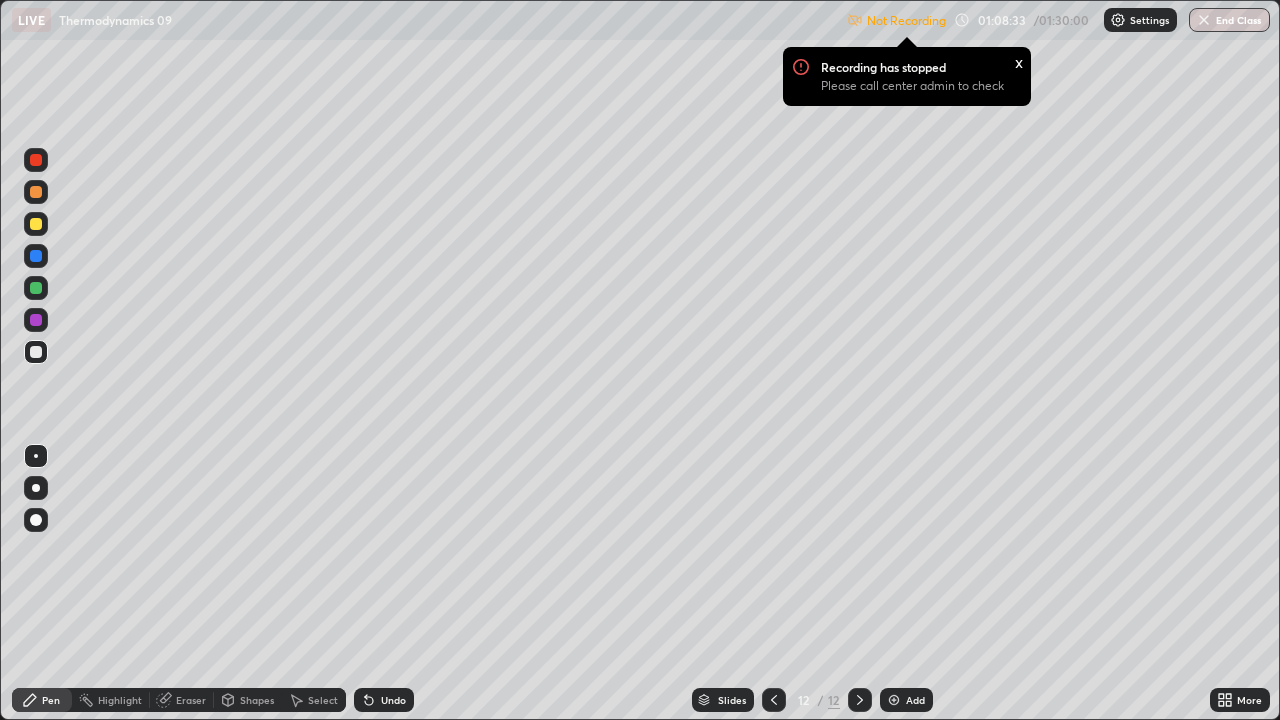 click 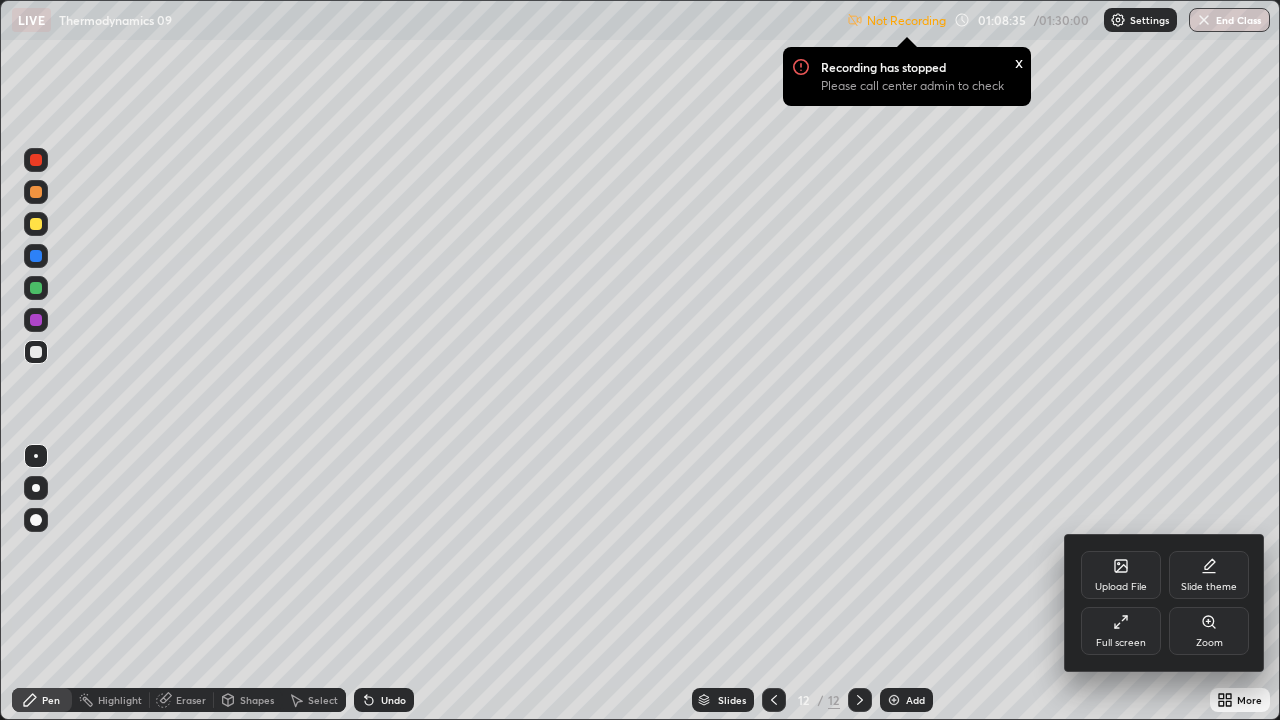 click on "Full screen" at bounding box center [1121, 631] 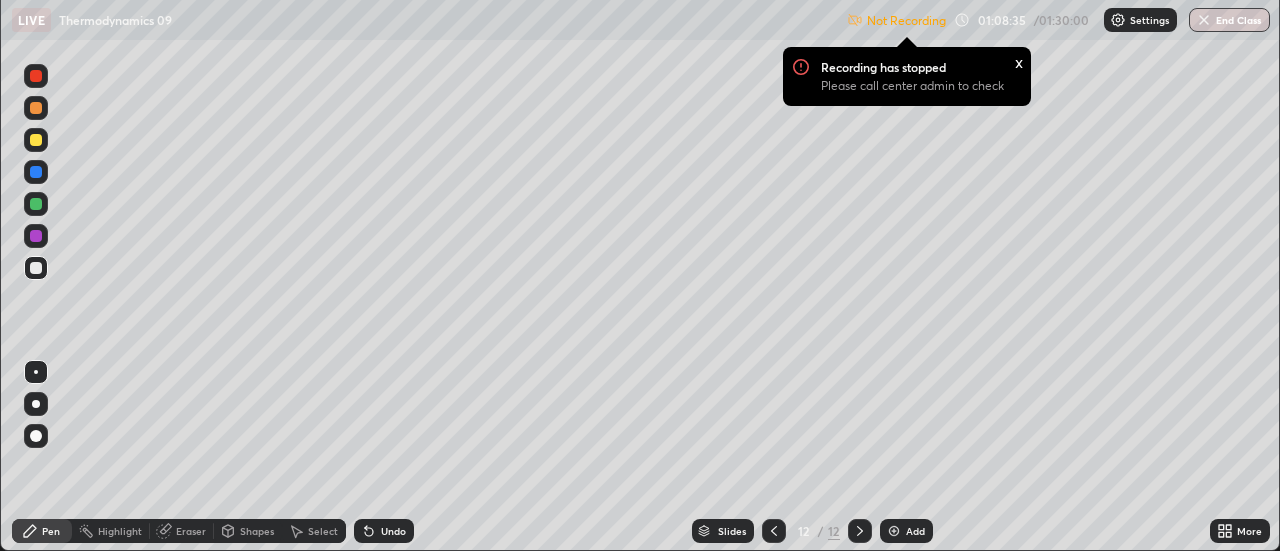scroll, scrollTop: 551, scrollLeft: 1280, axis: both 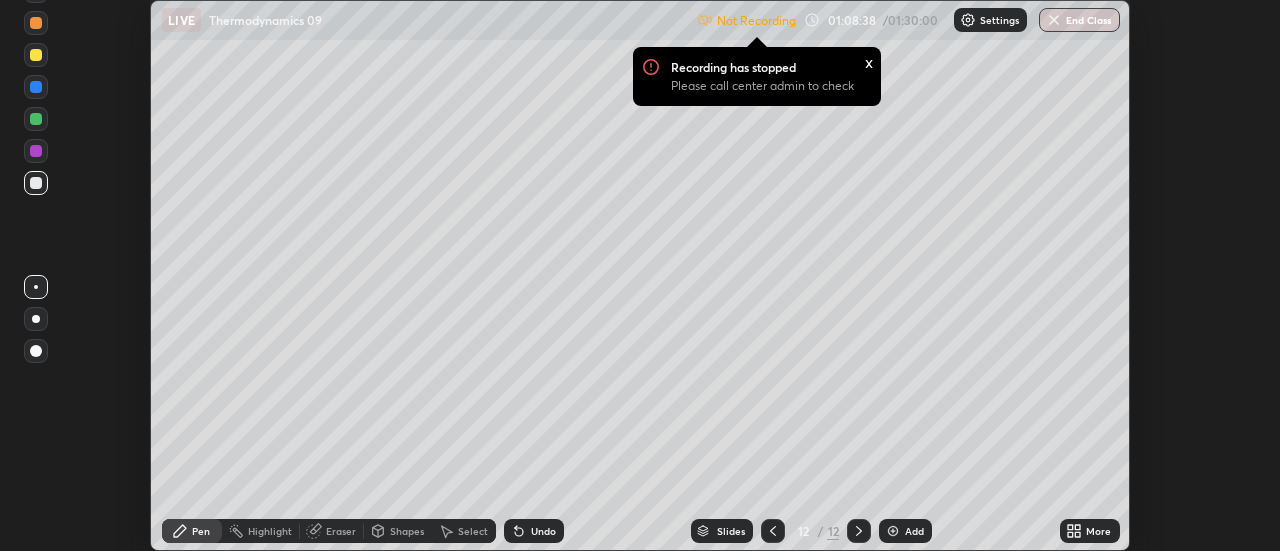 click 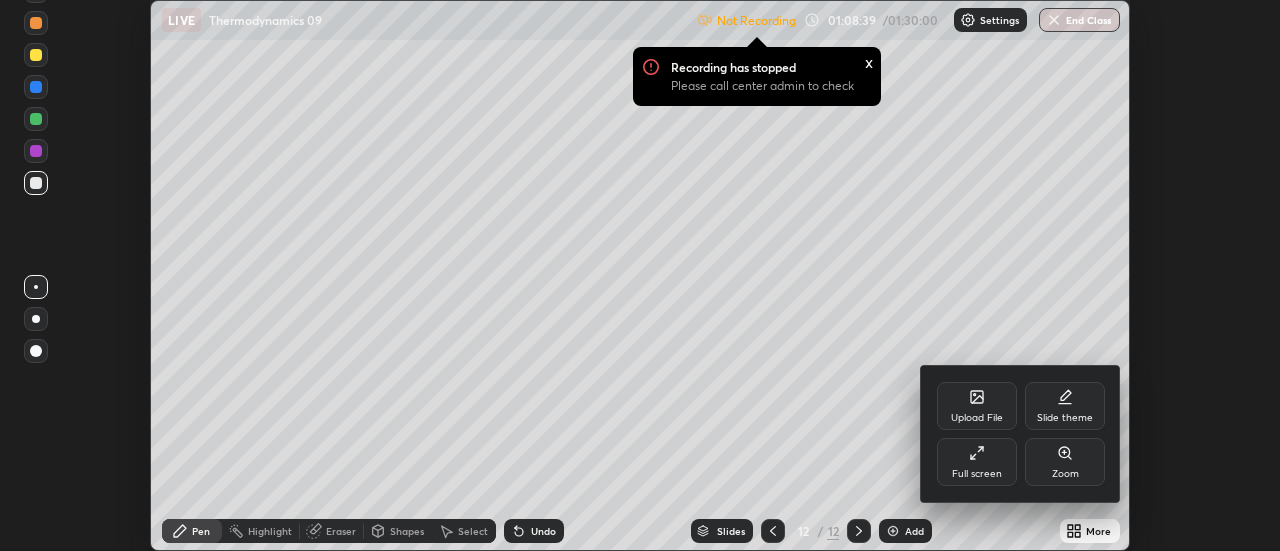 click on "Full screen" at bounding box center [977, 462] 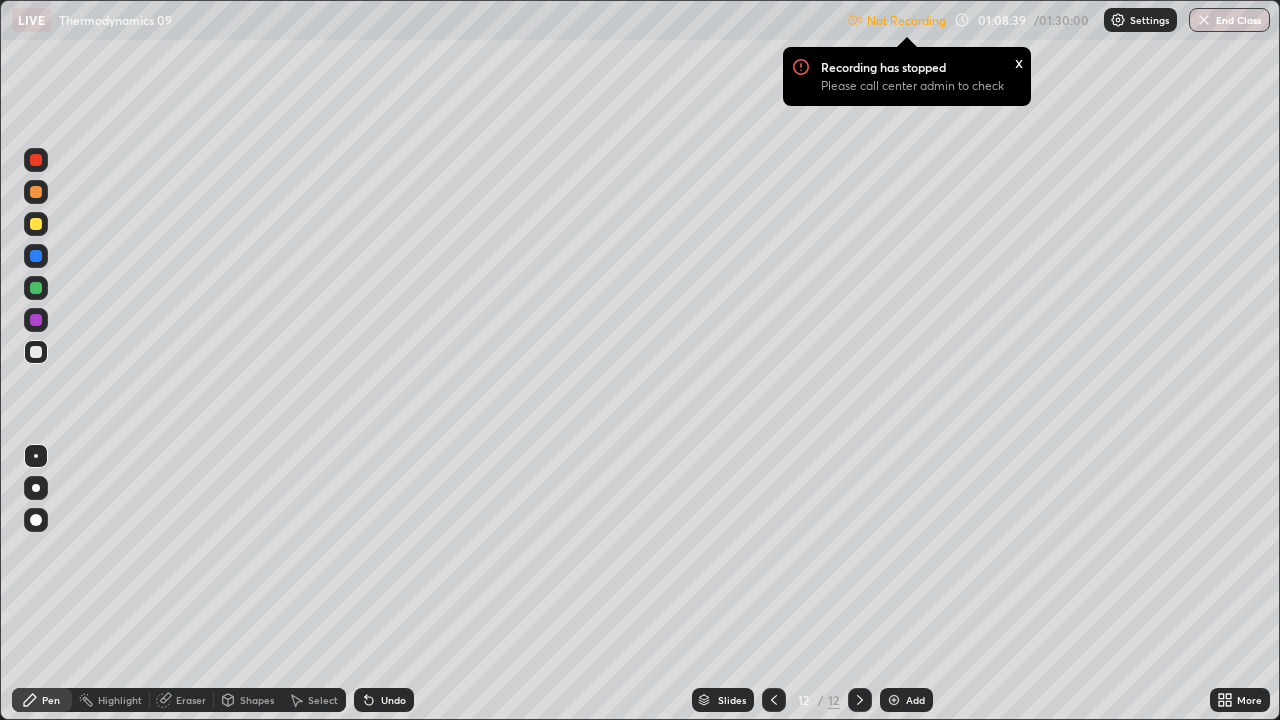 scroll, scrollTop: 99280, scrollLeft: 98720, axis: both 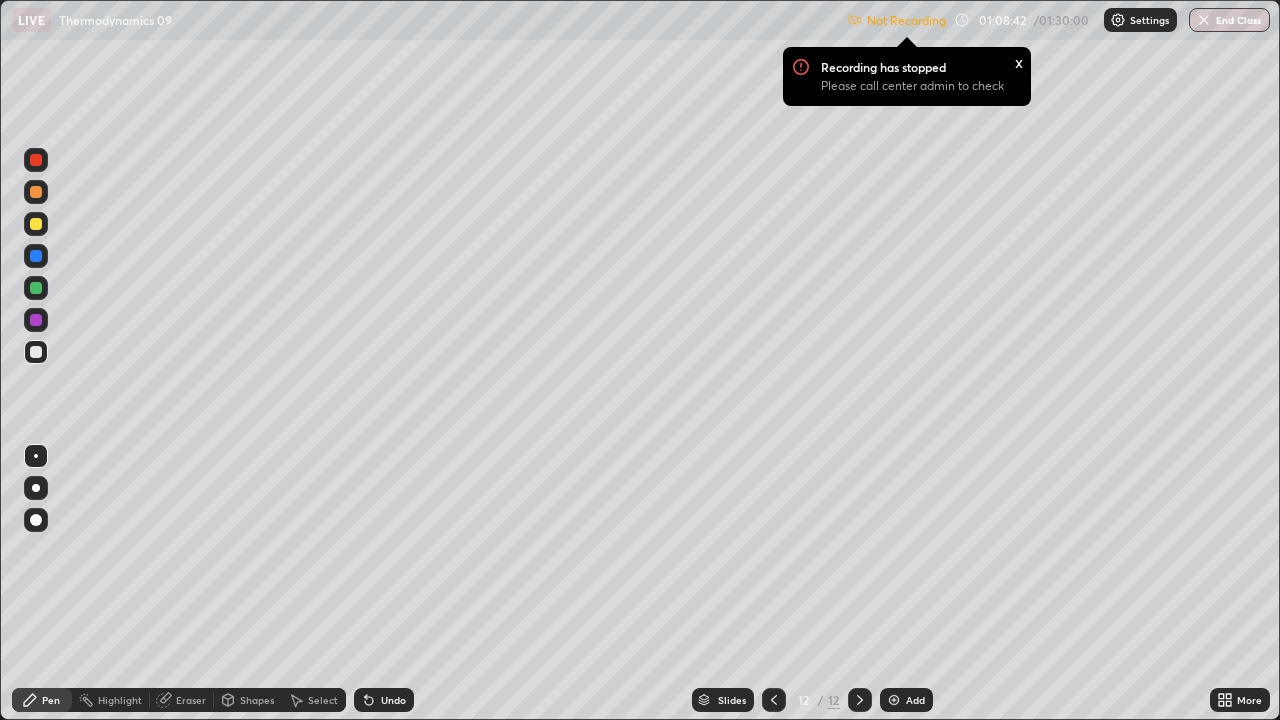 click 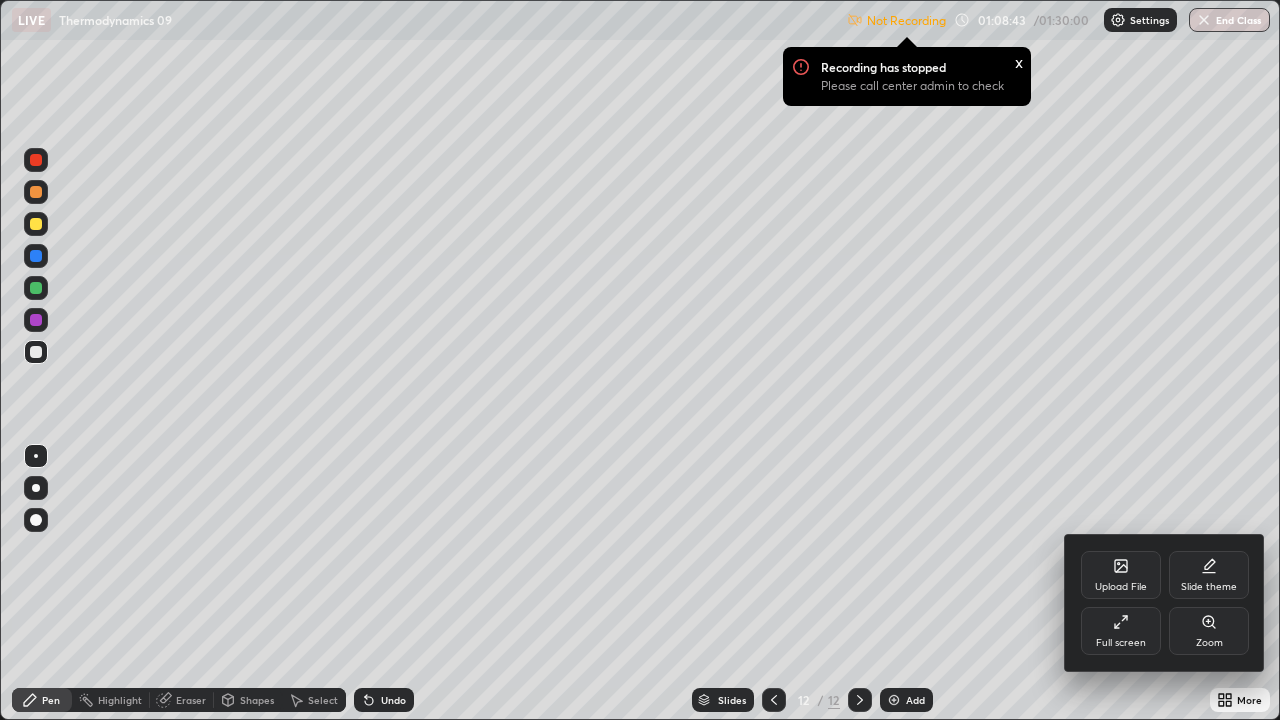 click on "Full screen" at bounding box center [1121, 631] 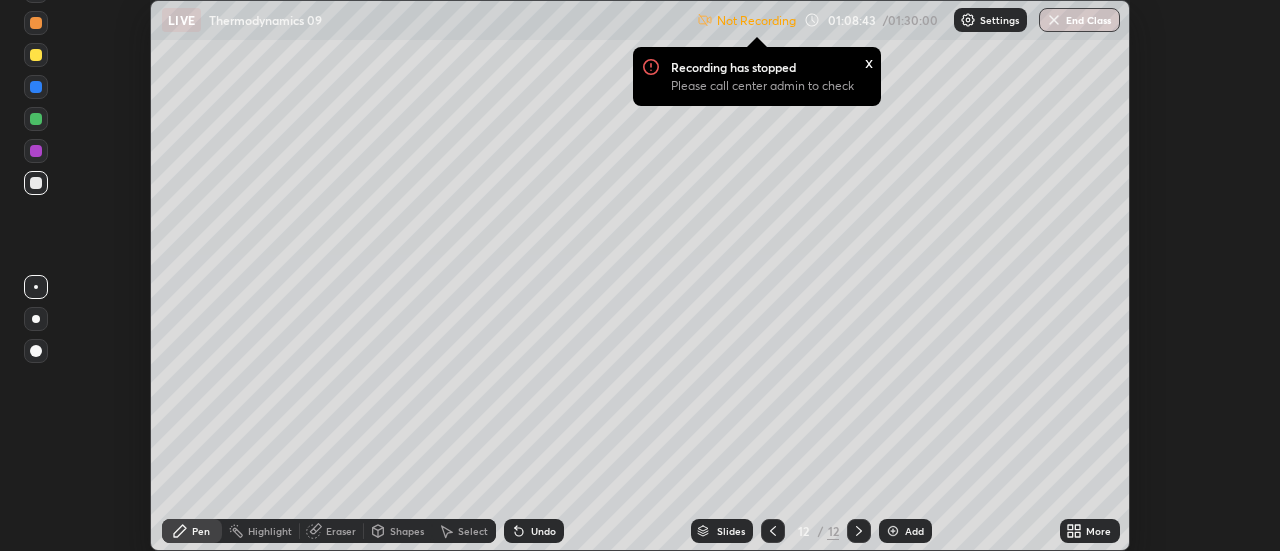 scroll, scrollTop: 551, scrollLeft: 1280, axis: both 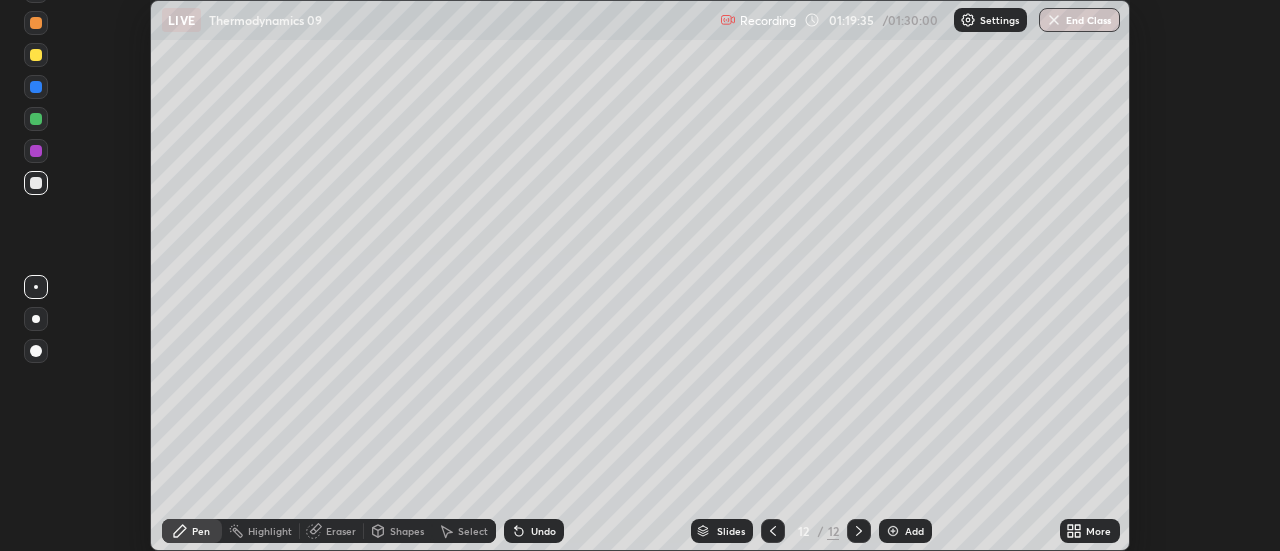 click 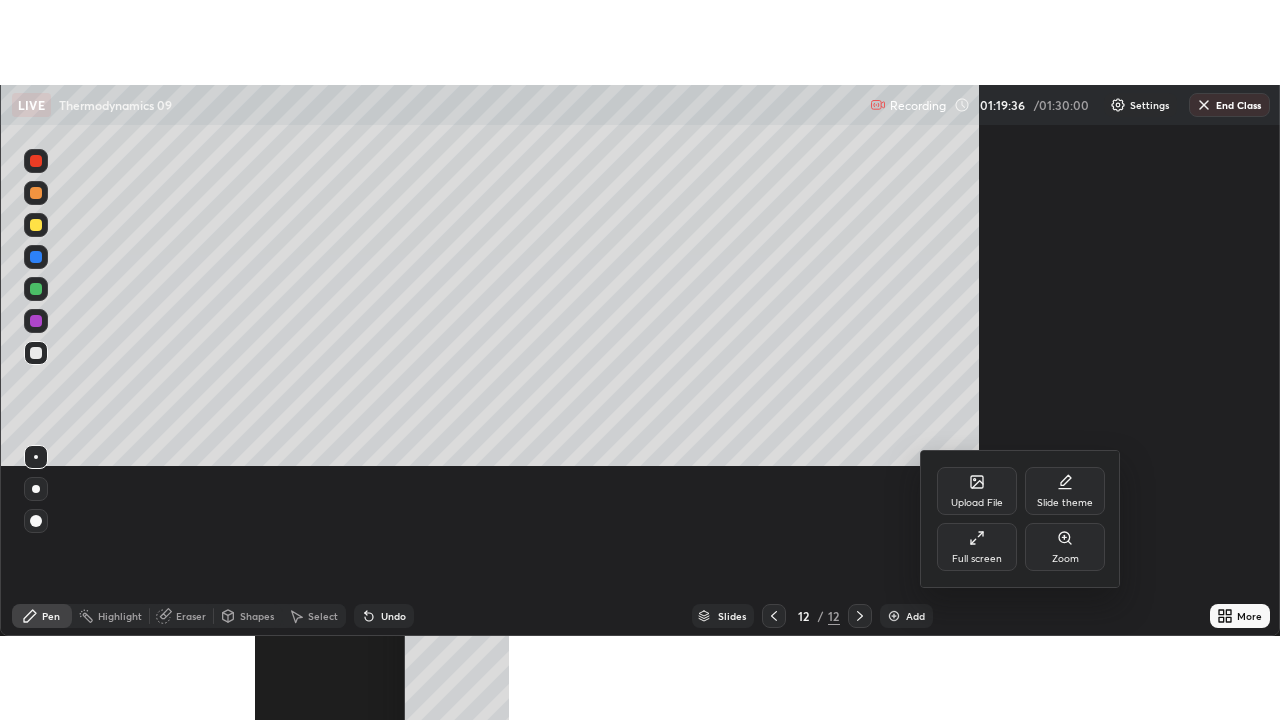 scroll, scrollTop: 99280, scrollLeft: 98720, axis: both 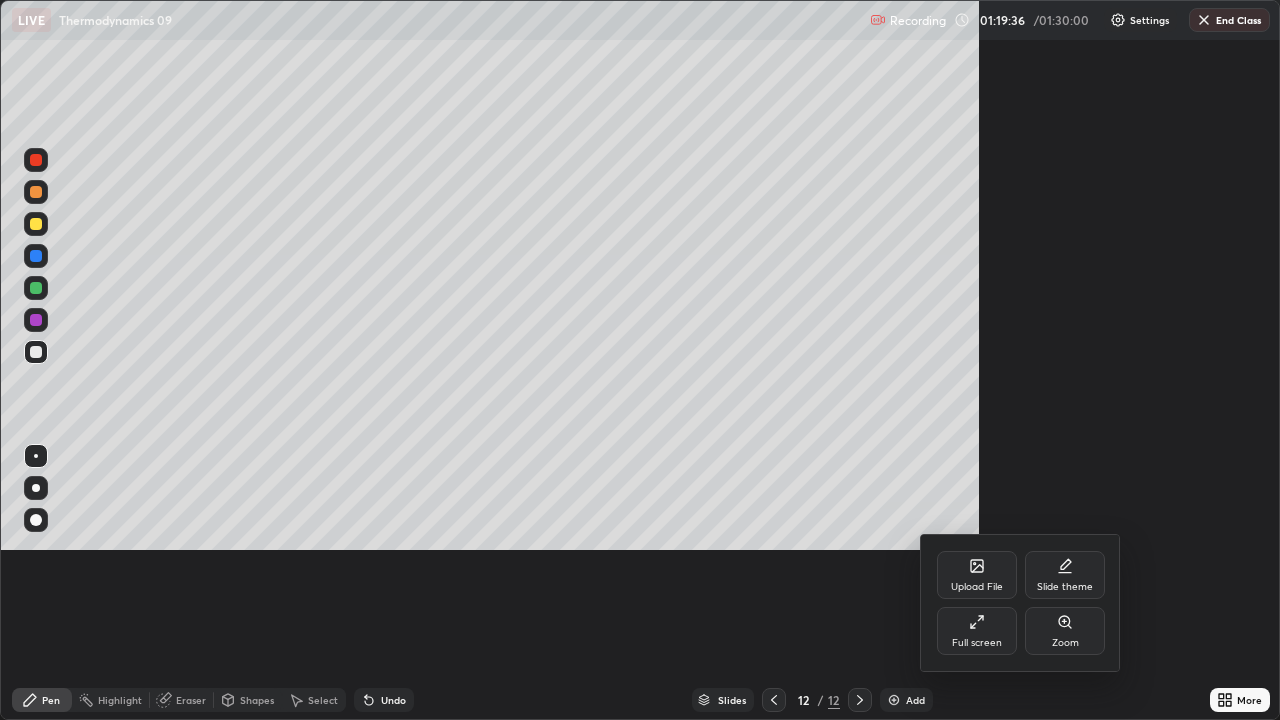 click at bounding box center (640, 360) 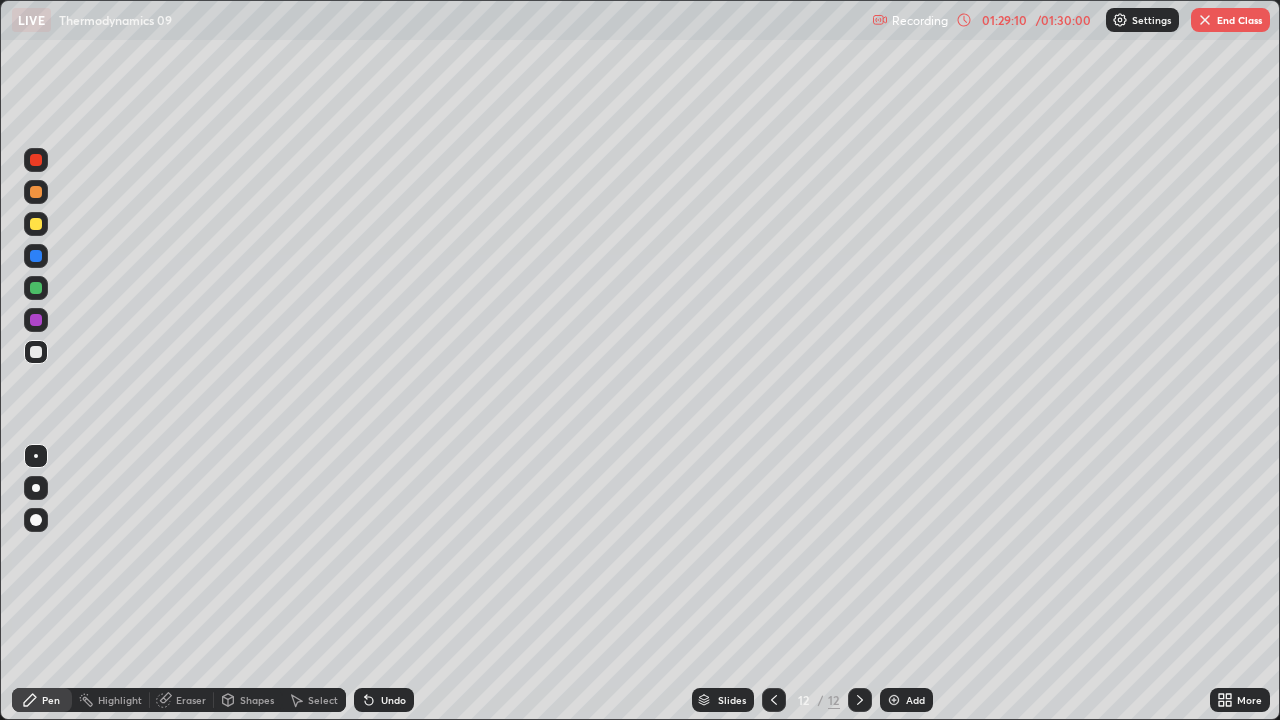 click at bounding box center [894, 700] 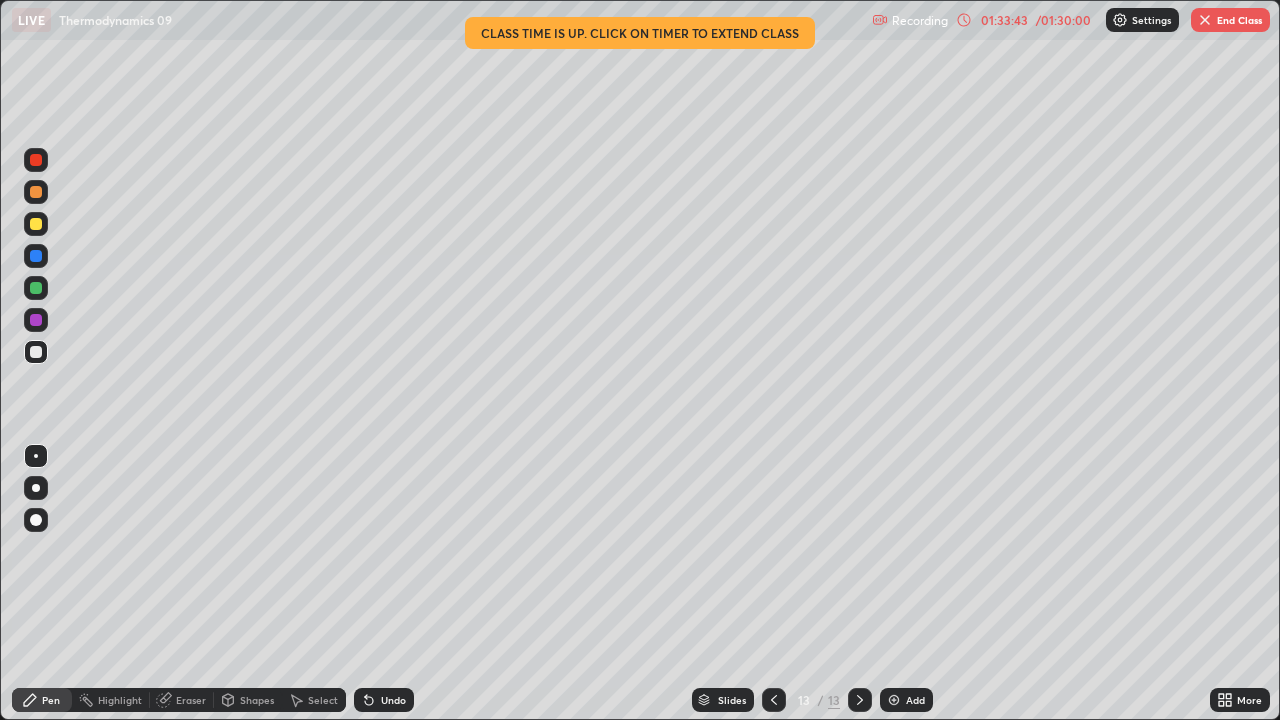 click at bounding box center [894, 700] 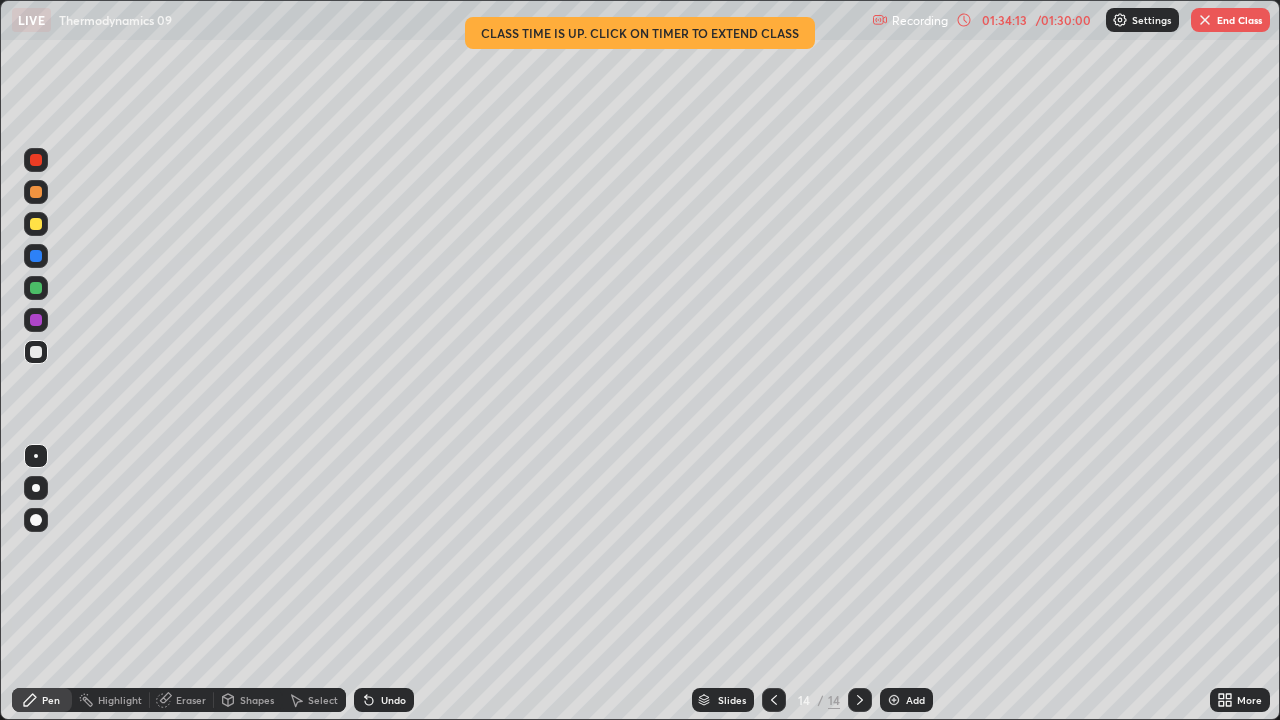 click on "Eraser" at bounding box center [191, 700] 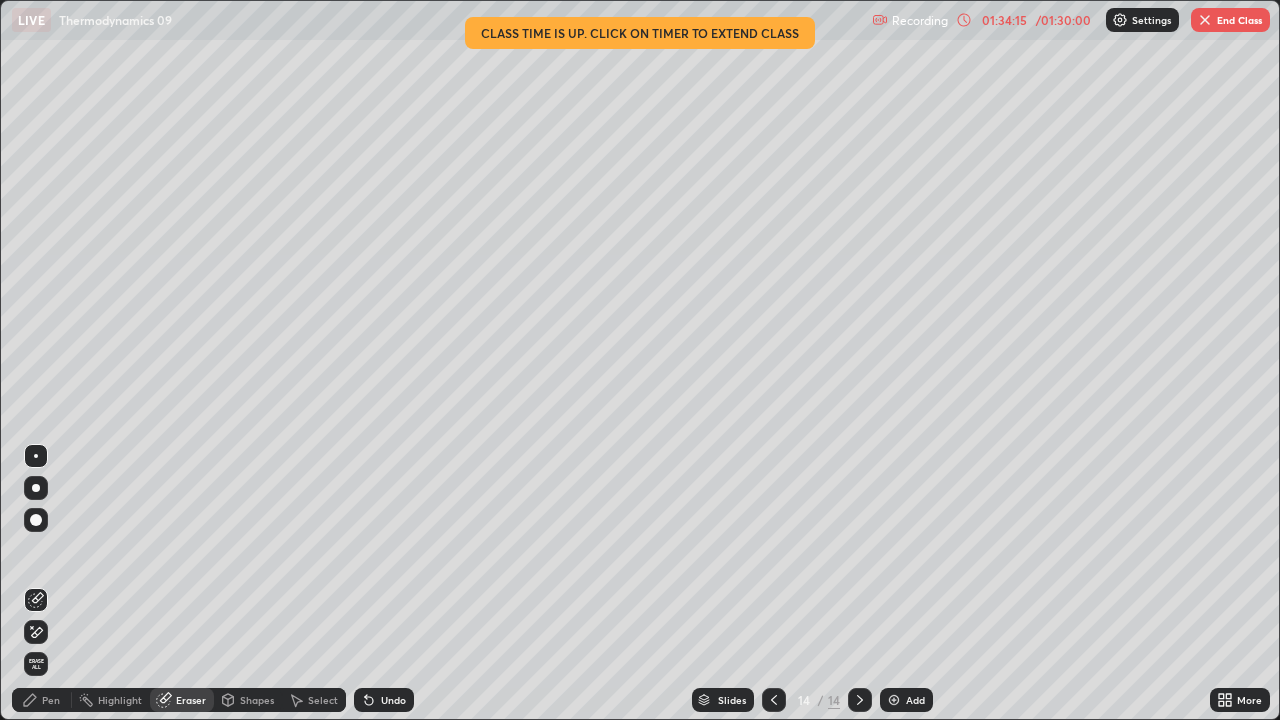 click on "Pen" at bounding box center [42, 700] 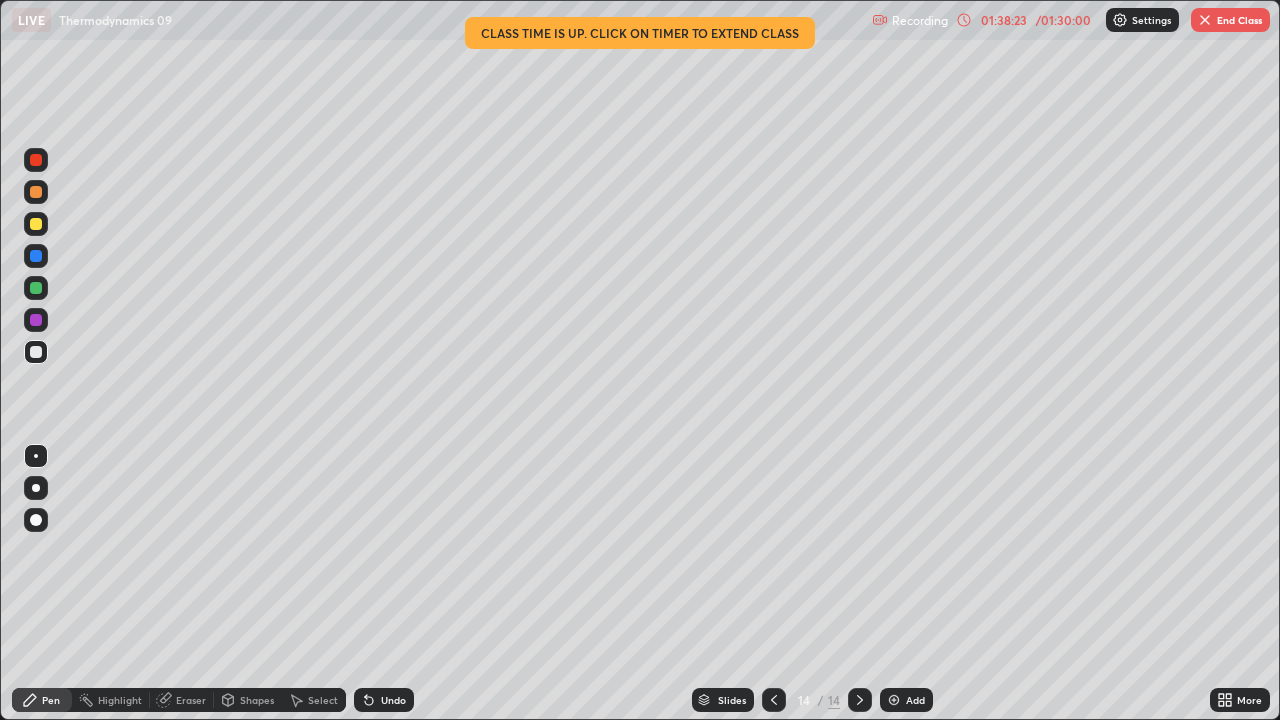 click on "End Class" at bounding box center [1230, 20] 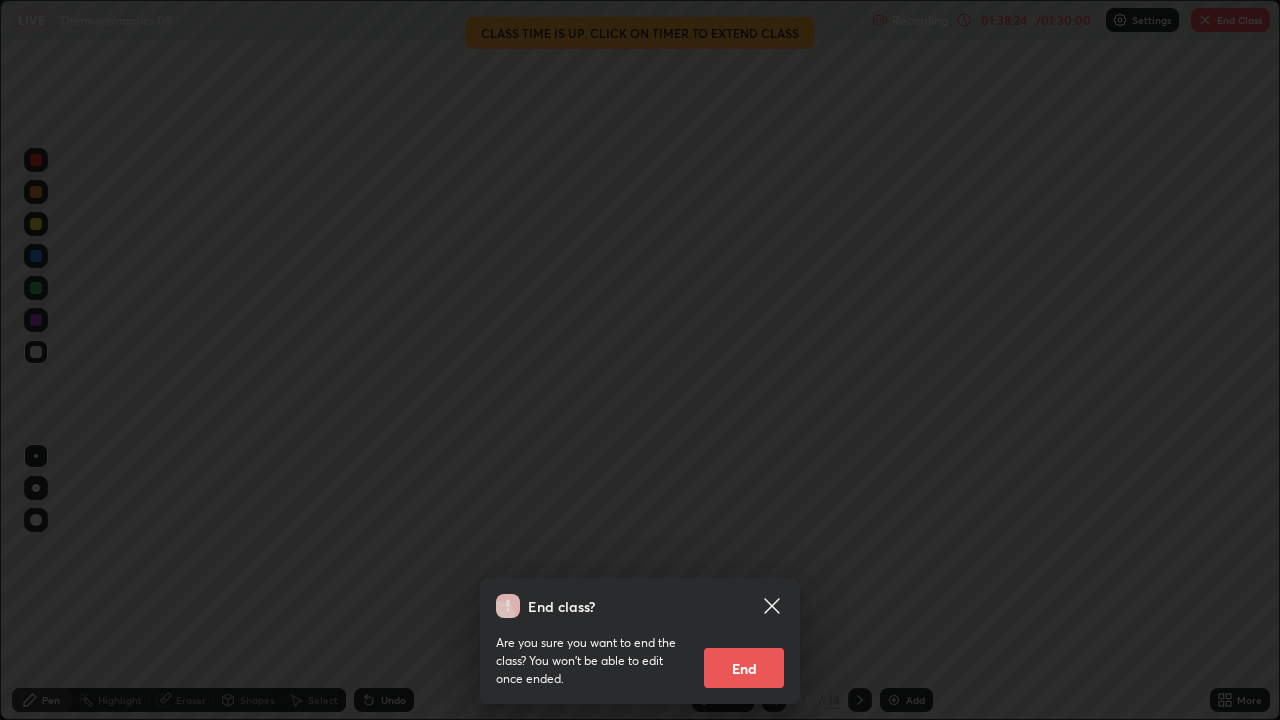 click on "End" at bounding box center (744, 668) 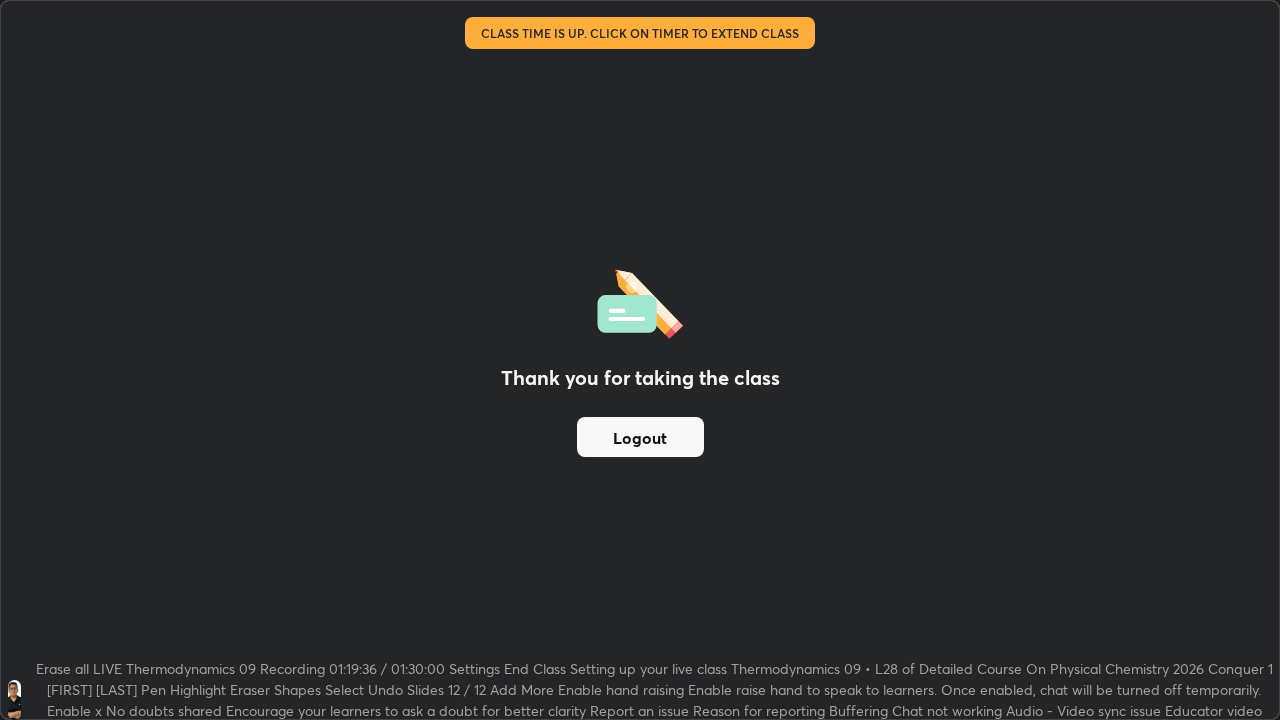 click on "Logout" at bounding box center (640, 437) 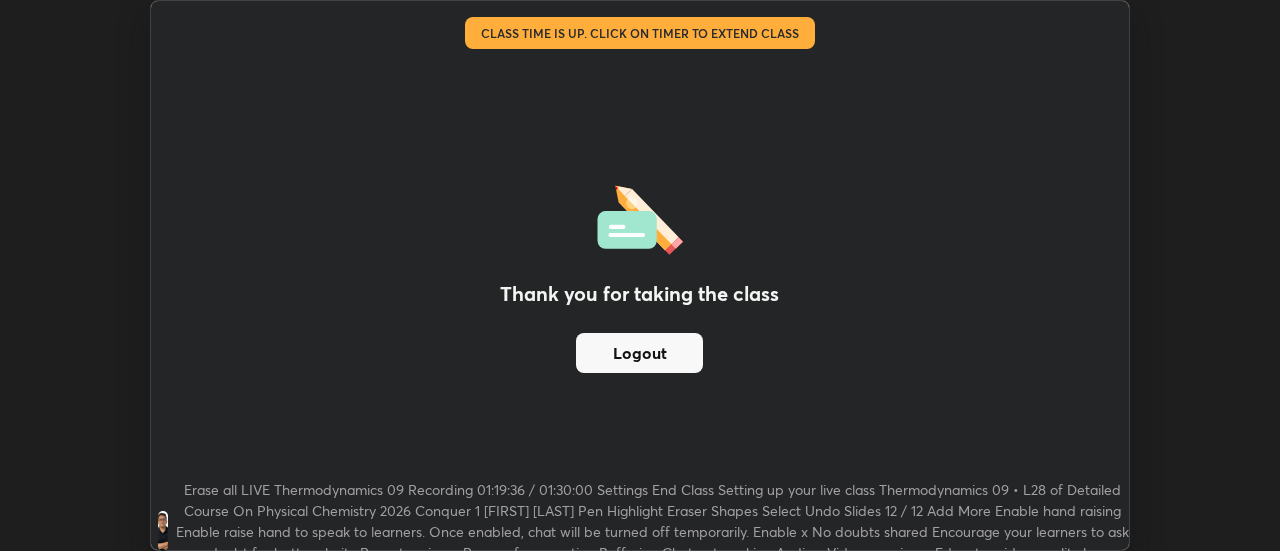 scroll, scrollTop: 551, scrollLeft: 1280, axis: both 